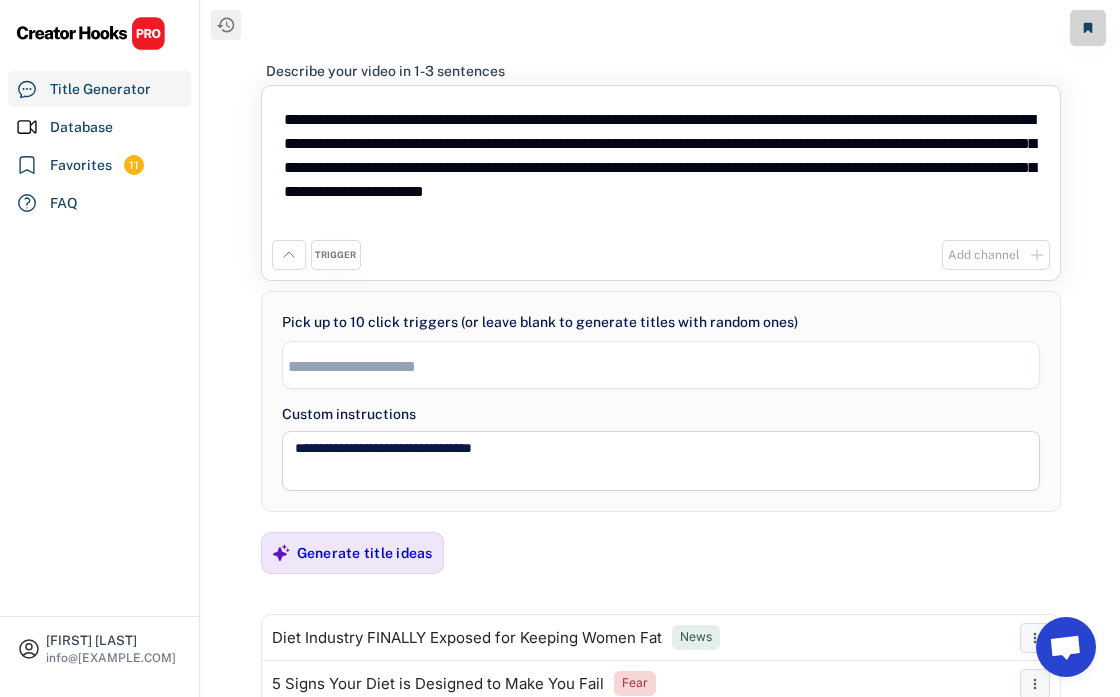 select 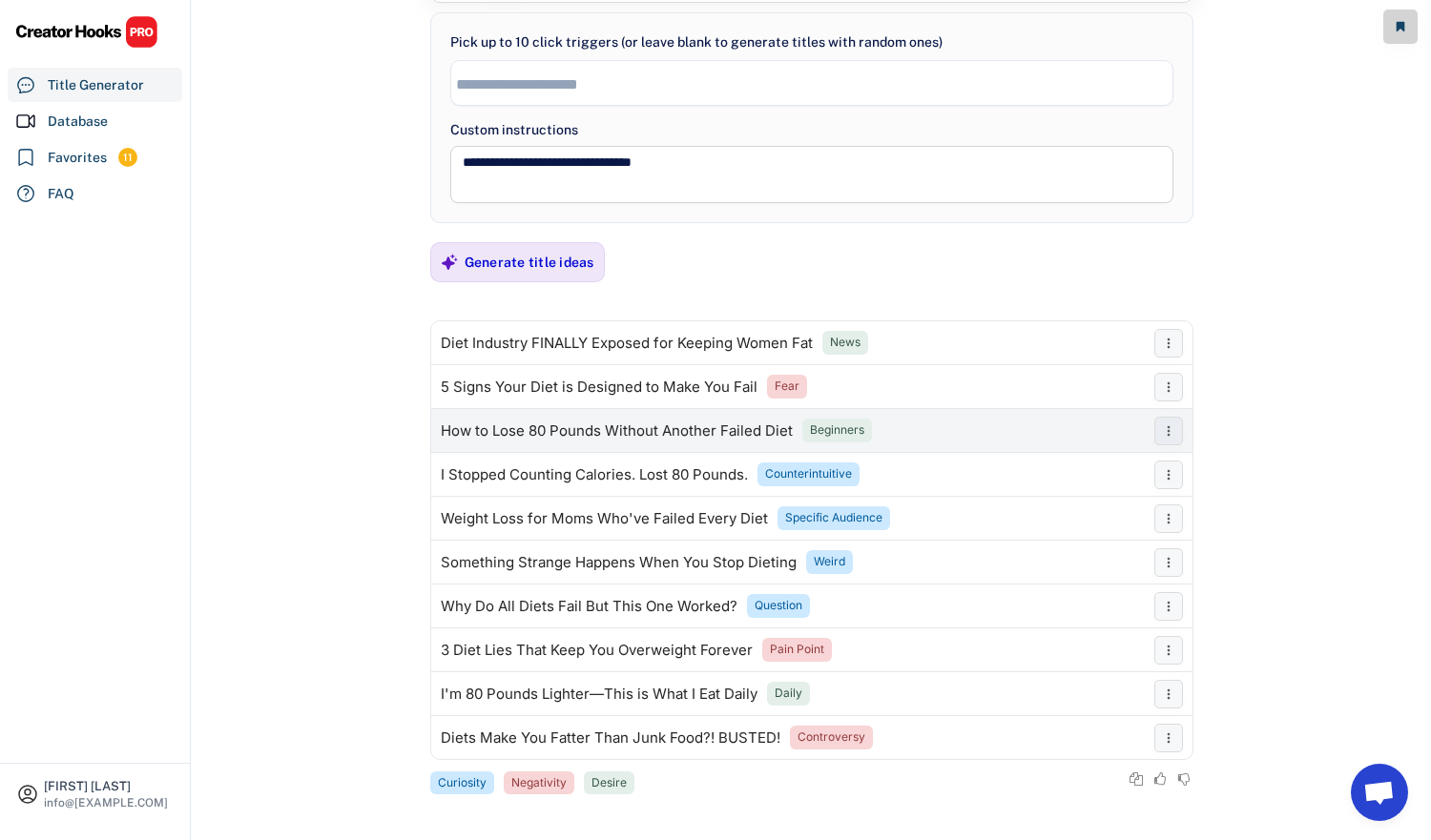 scroll, scrollTop: 265, scrollLeft: 0, axis: vertical 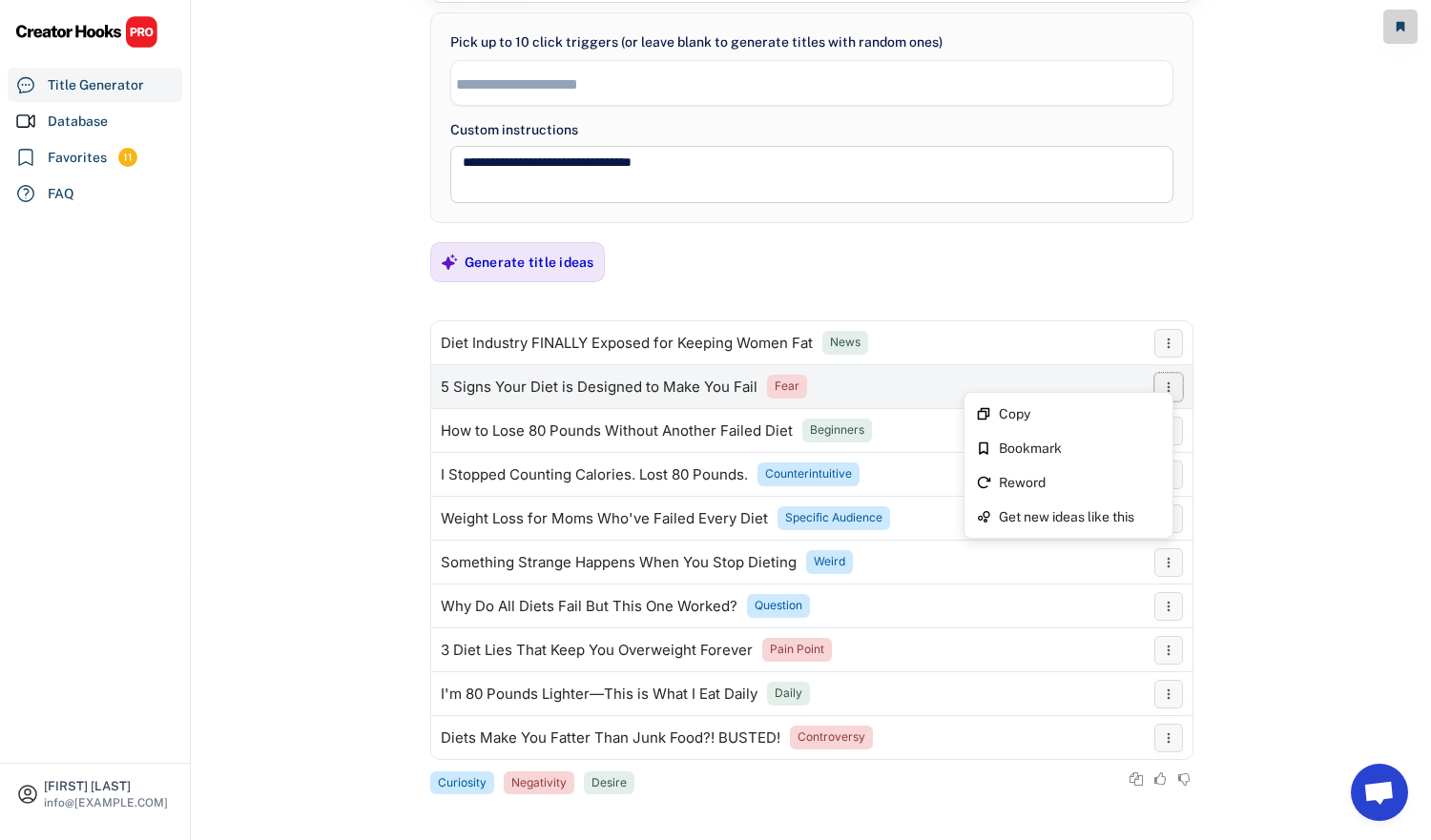 click 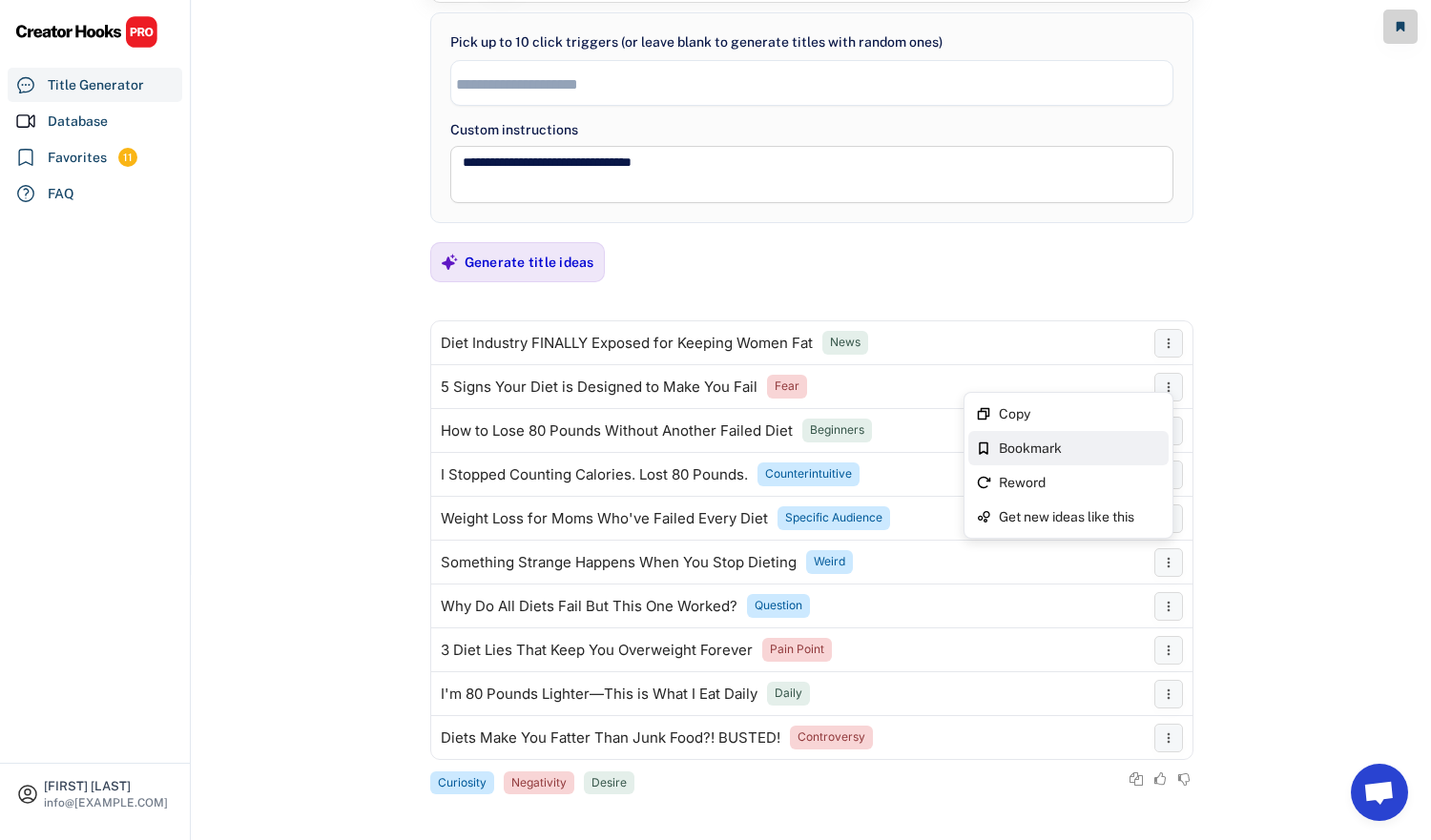 click on "Bookmark" at bounding box center [1080, 448] 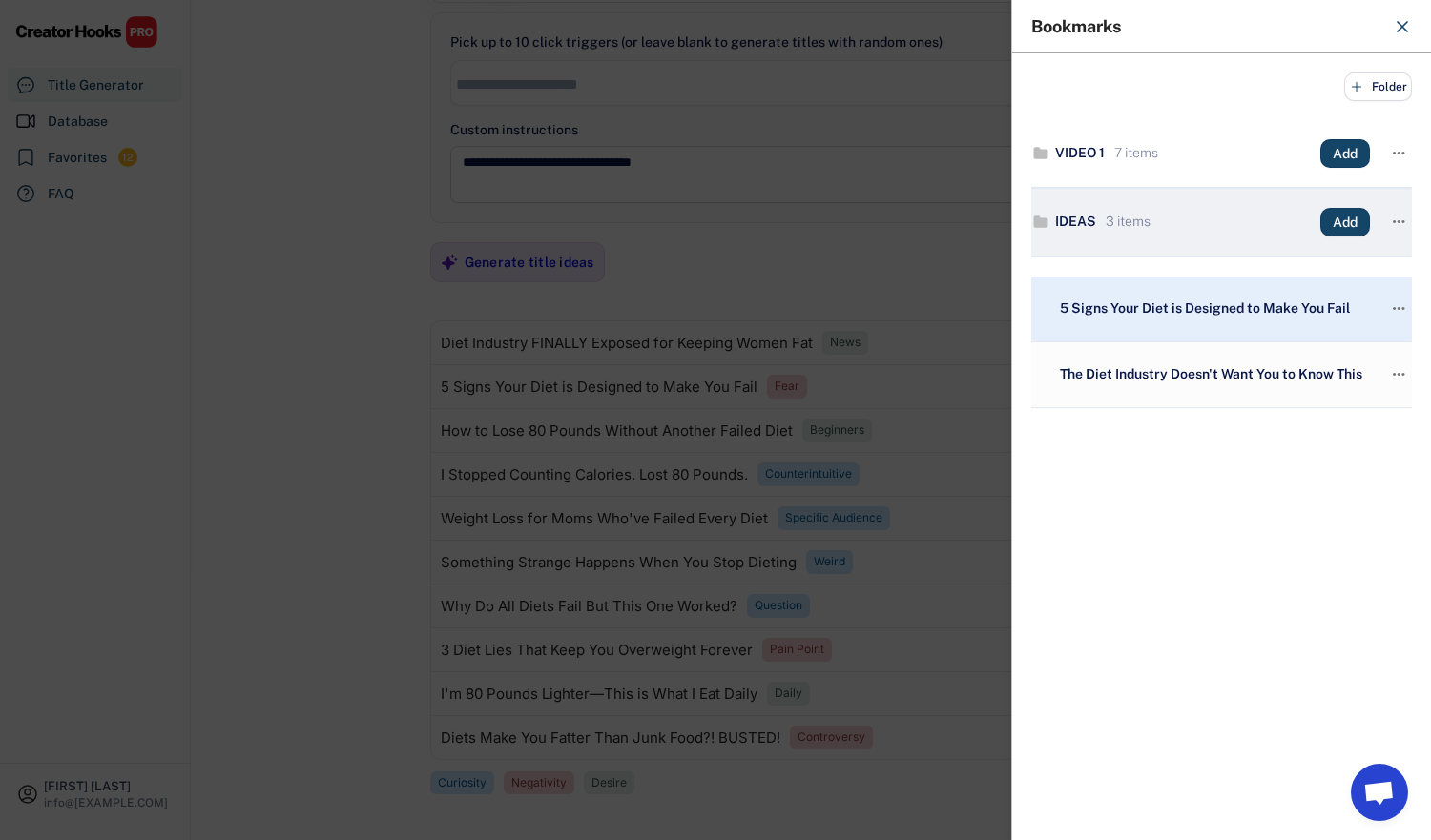 click on "3 items" at bounding box center (1126, 222) 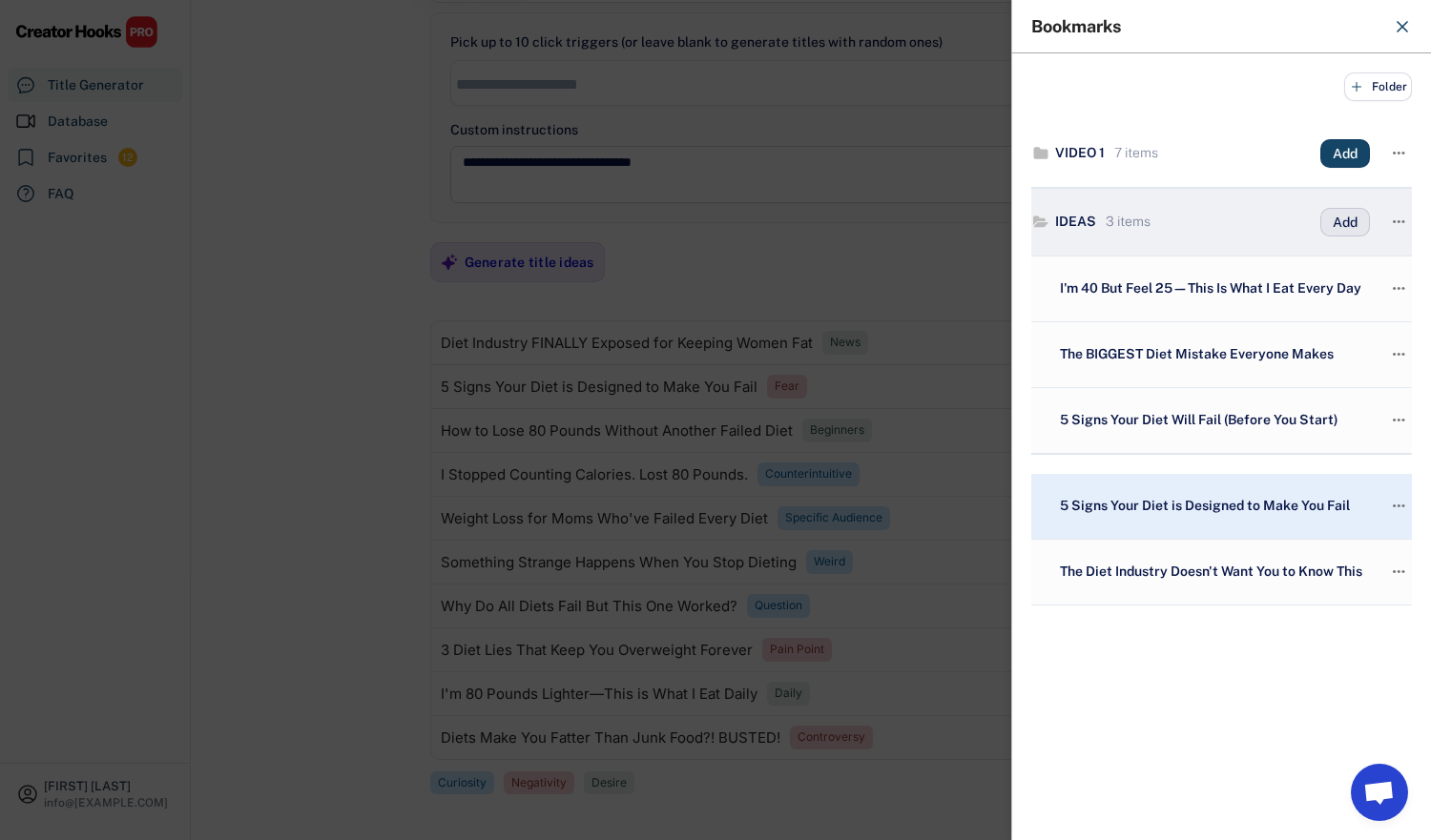 click on "Add" at bounding box center (1345, 222) 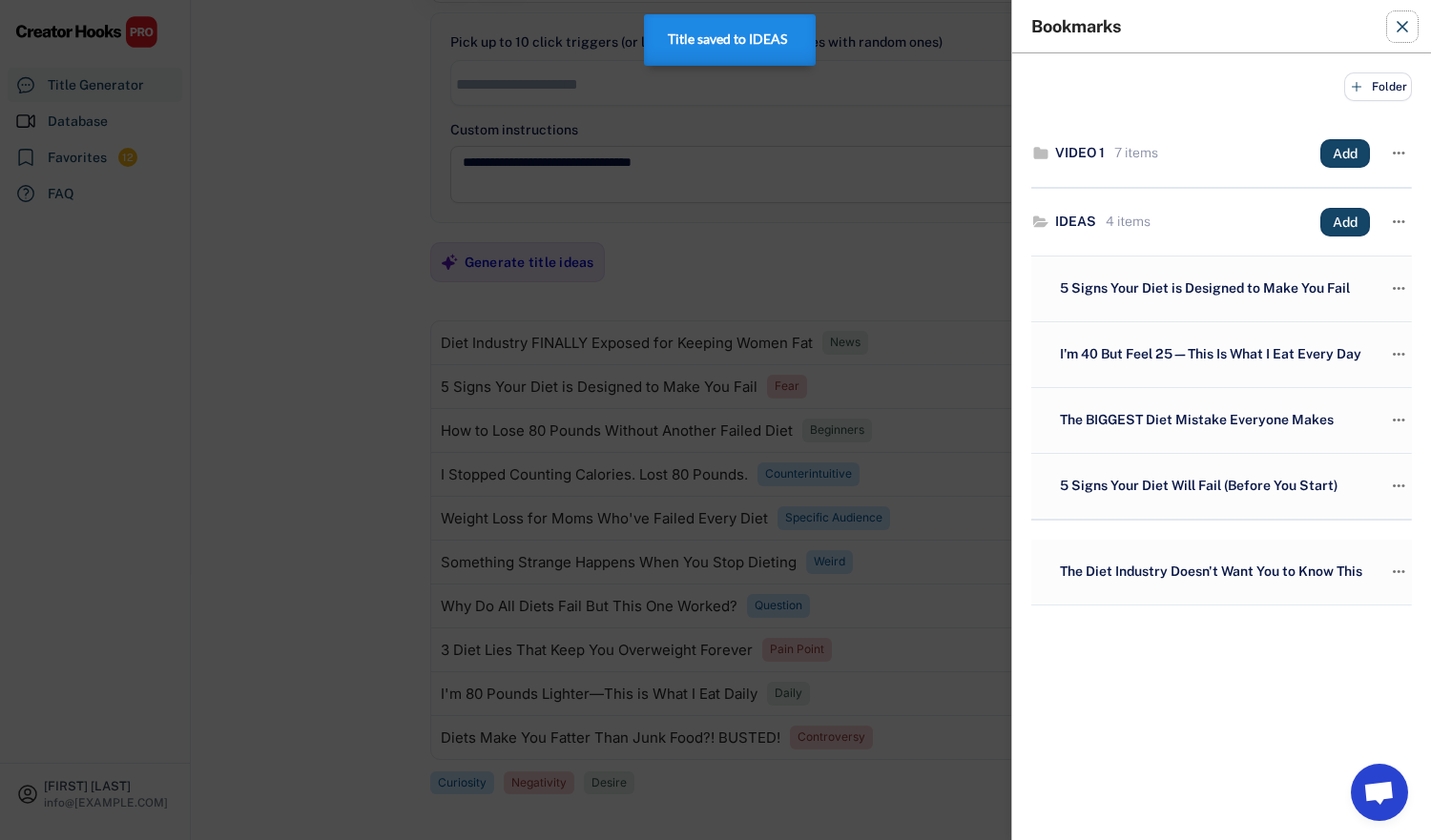 click 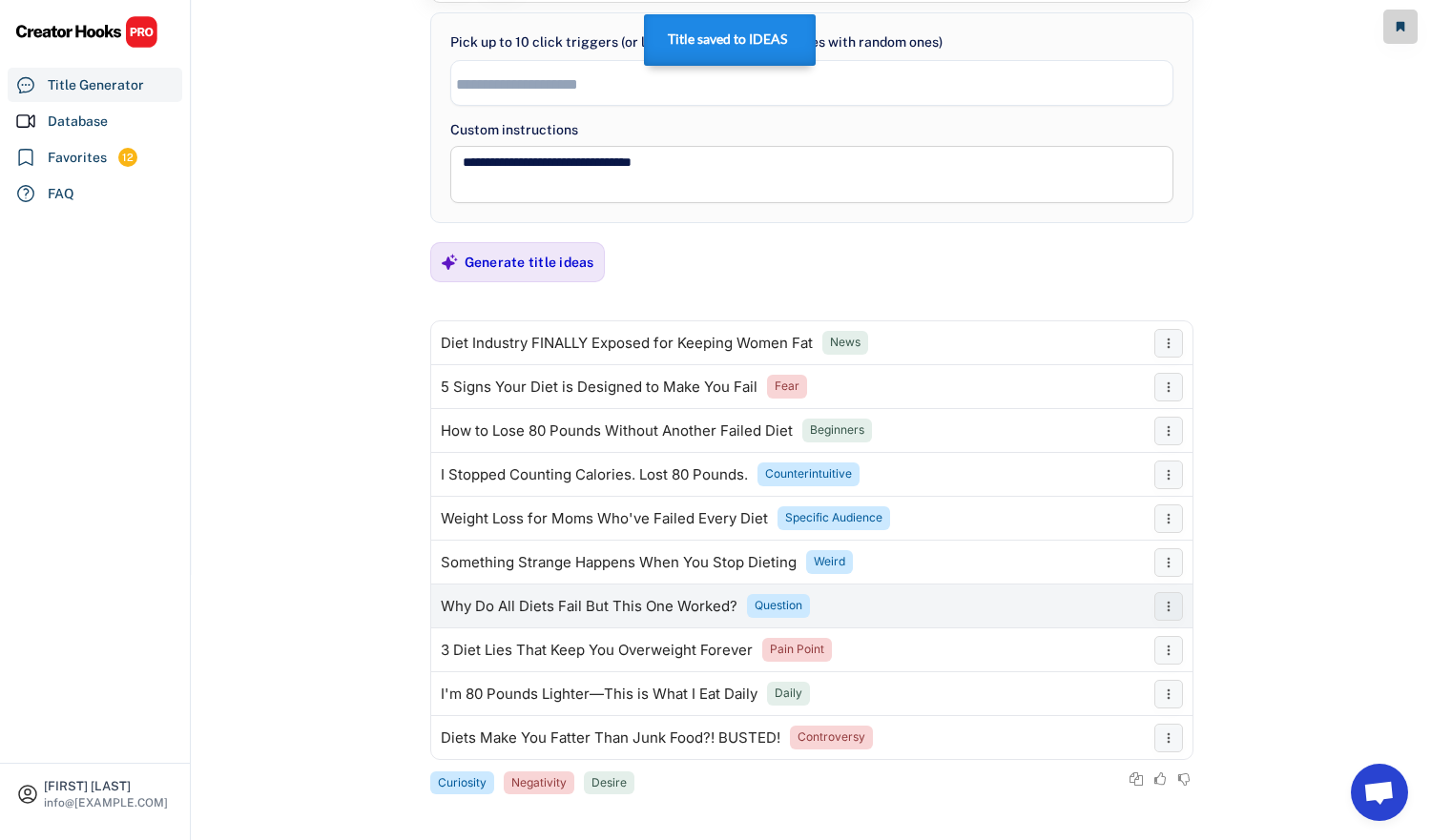scroll, scrollTop: 269, scrollLeft: 0, axis: vertical 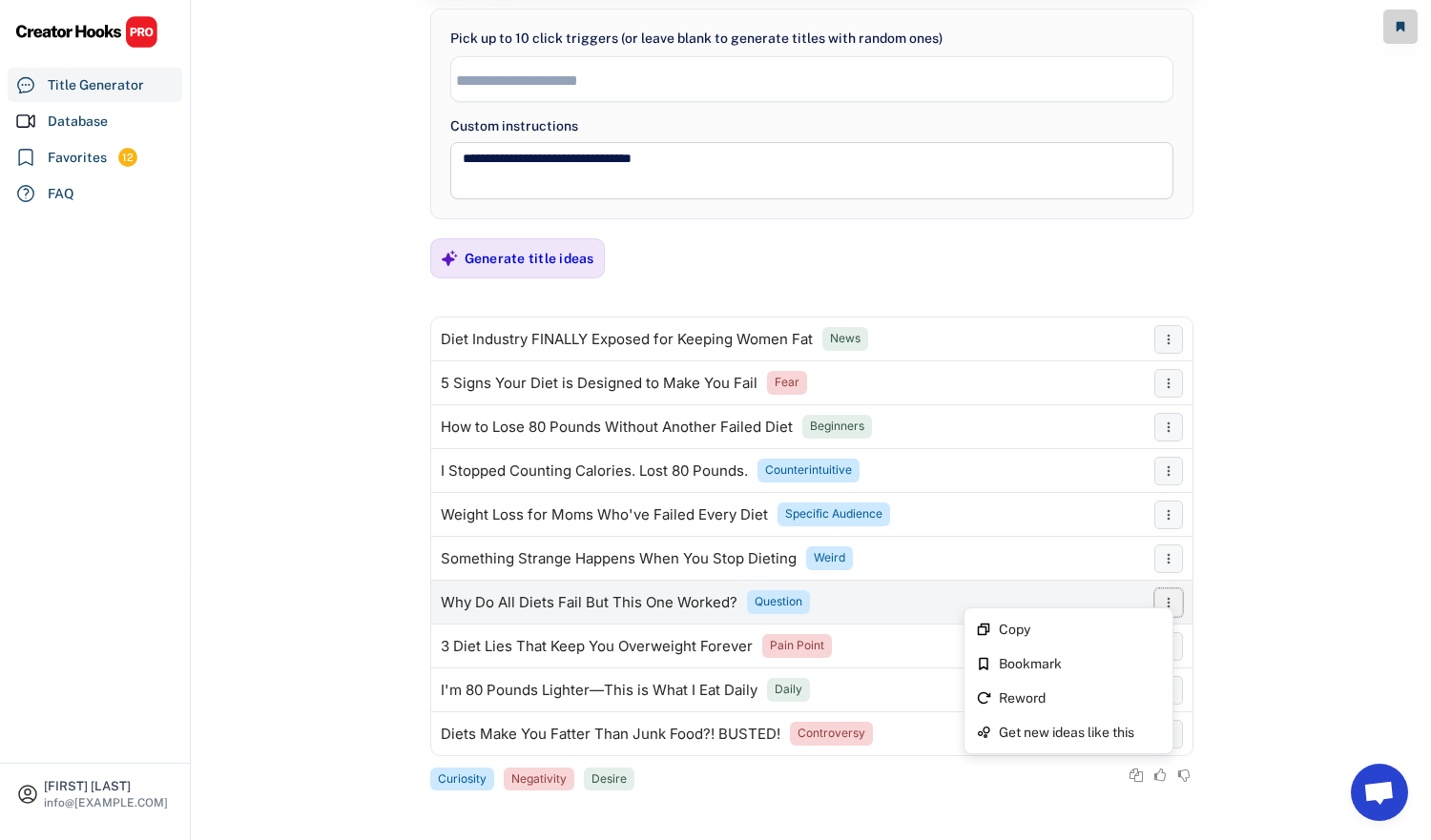 click 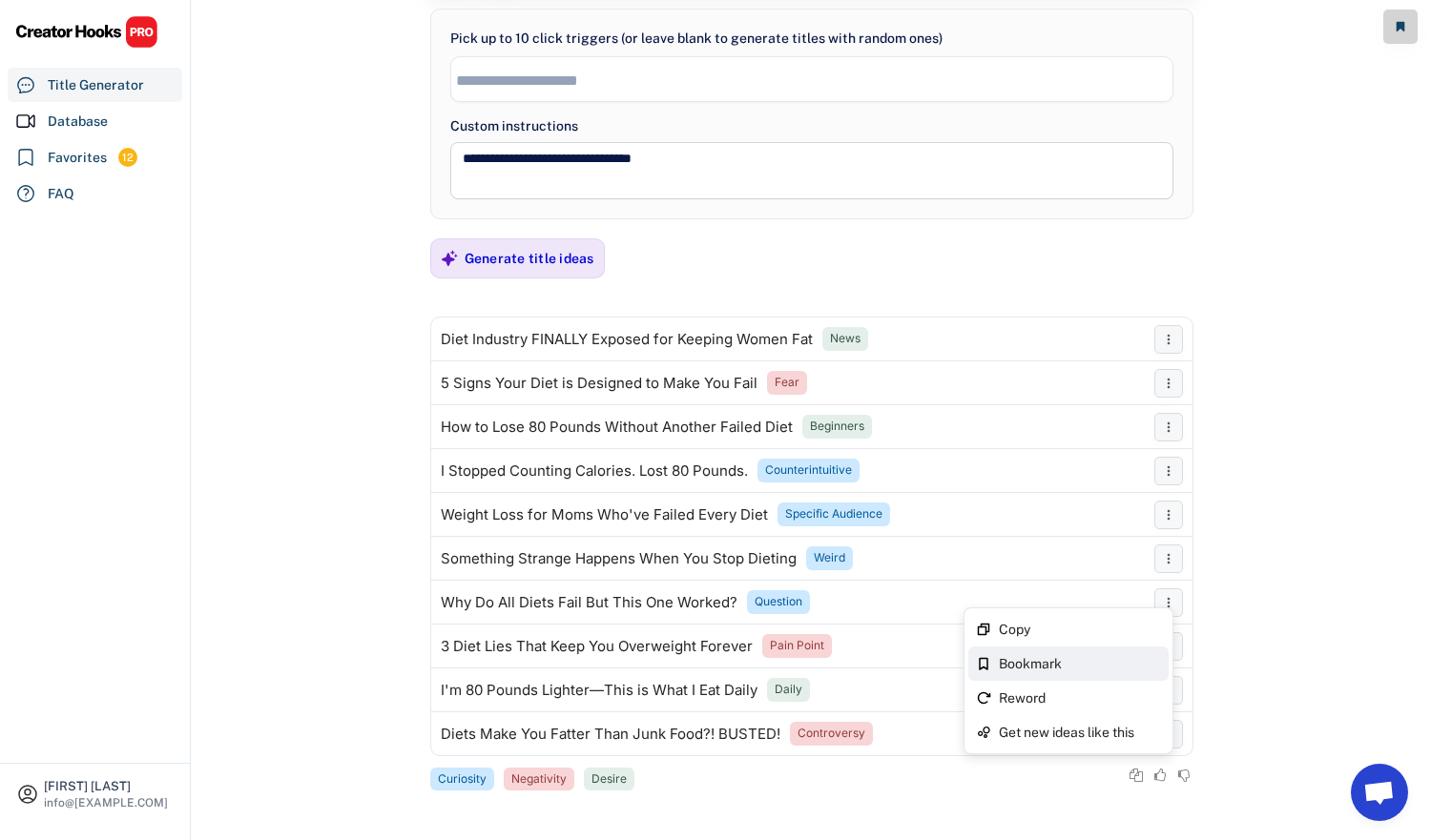 click on "Bookmark" at bounding box center (1080, 664) 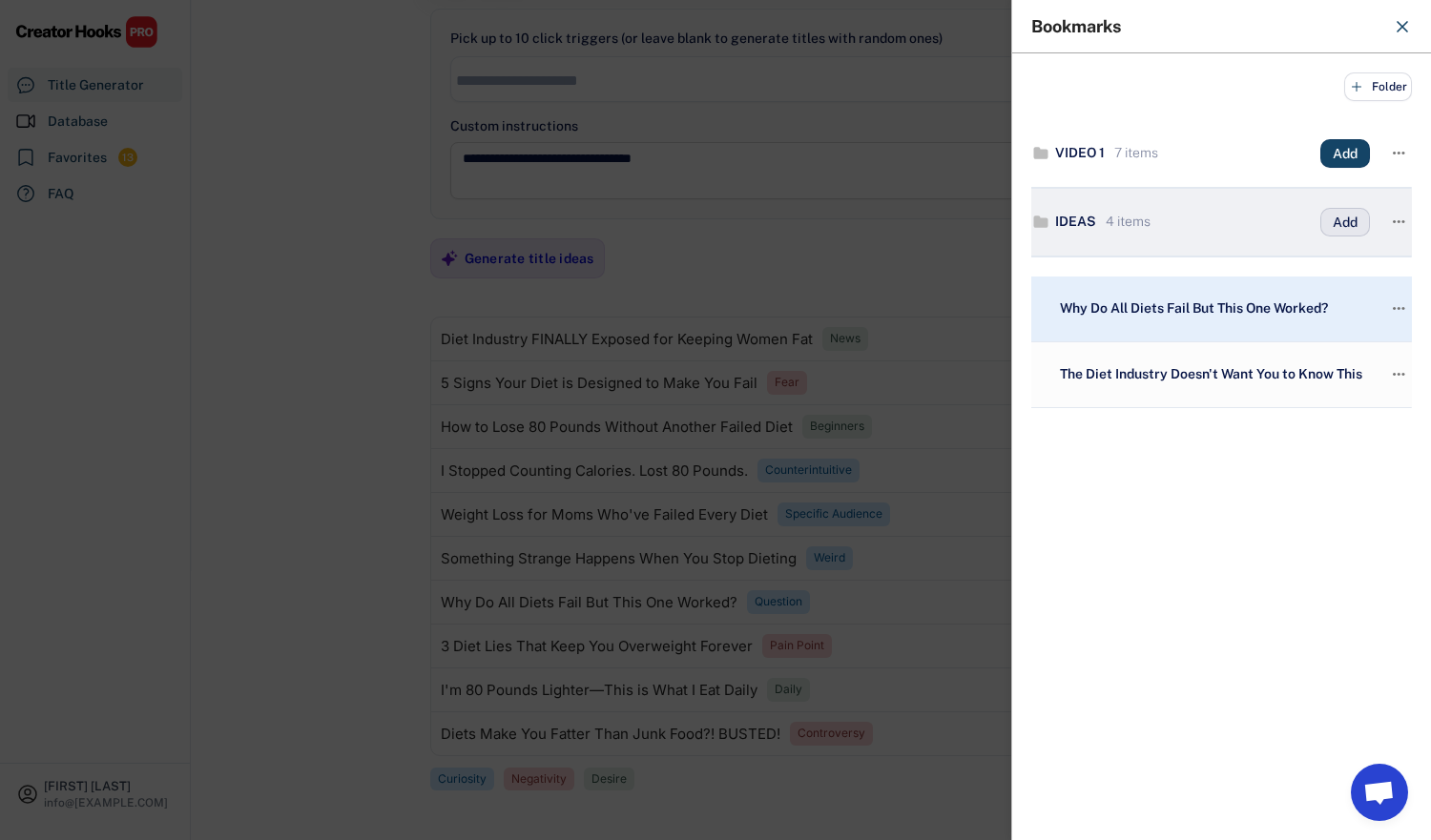 click on "Add" at bounding box center [1345, 222] 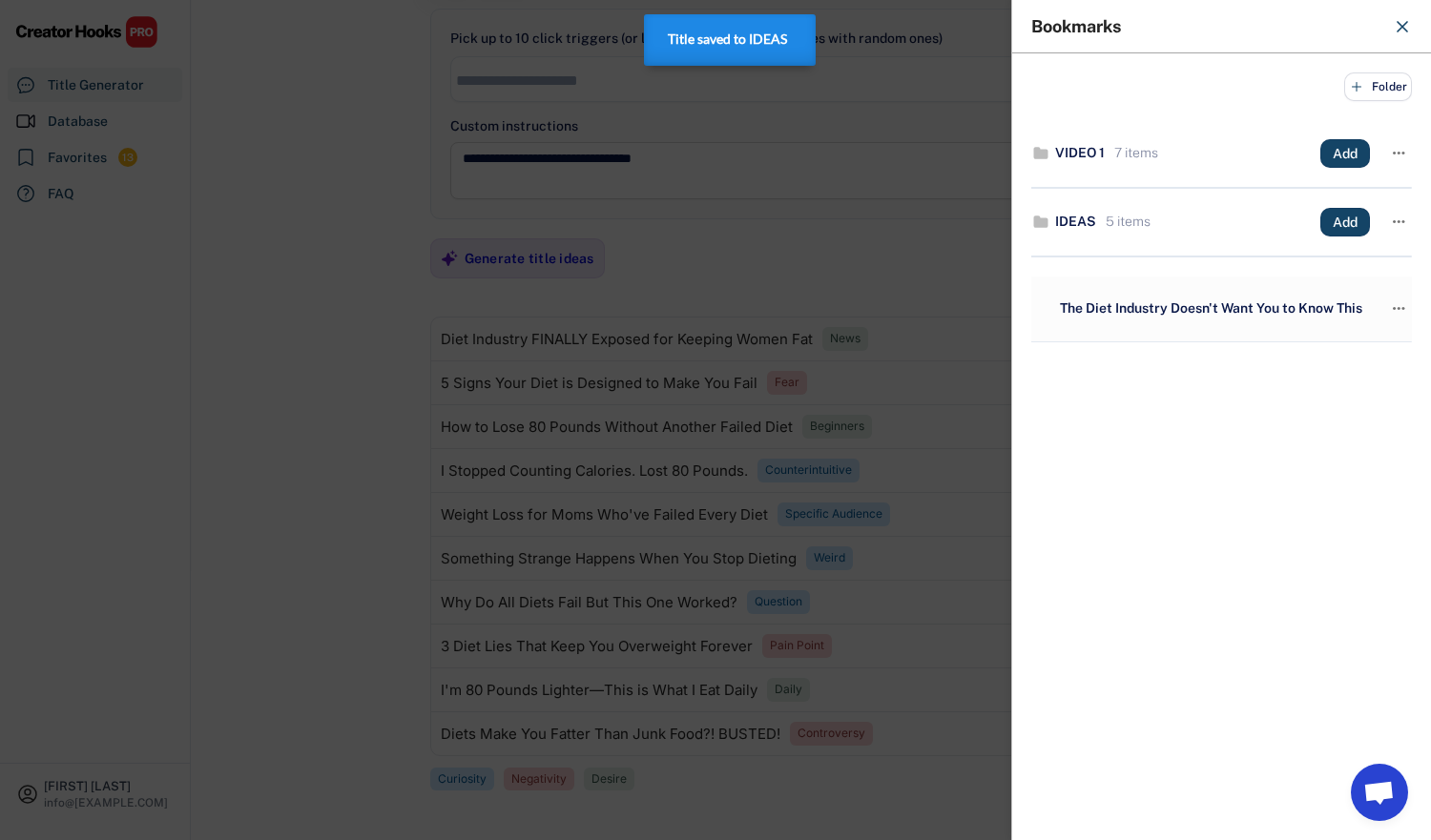 click at bounding box center (1402, 27) 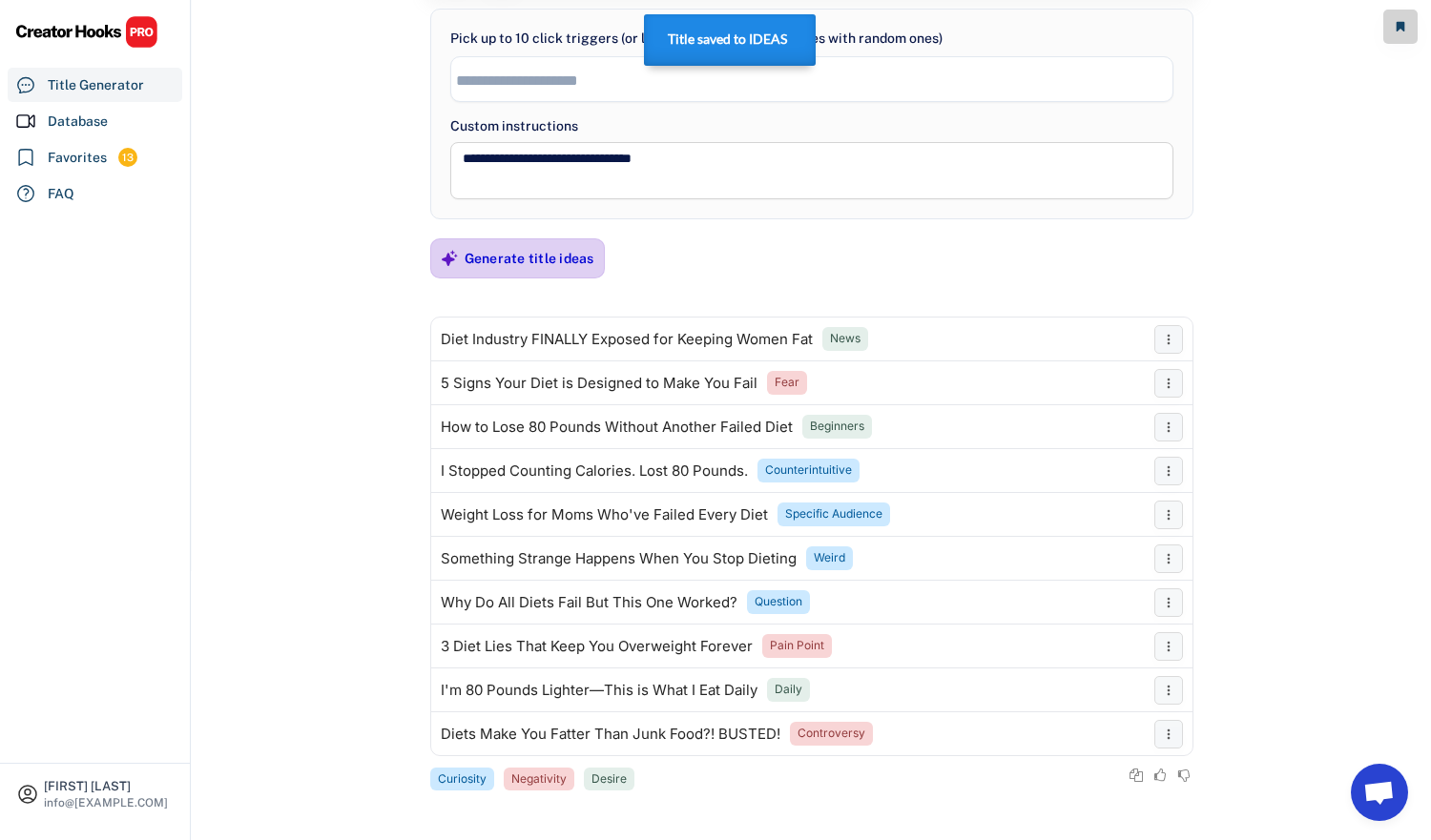 click on "Generate title ideas" at bounding box center [529, 258] 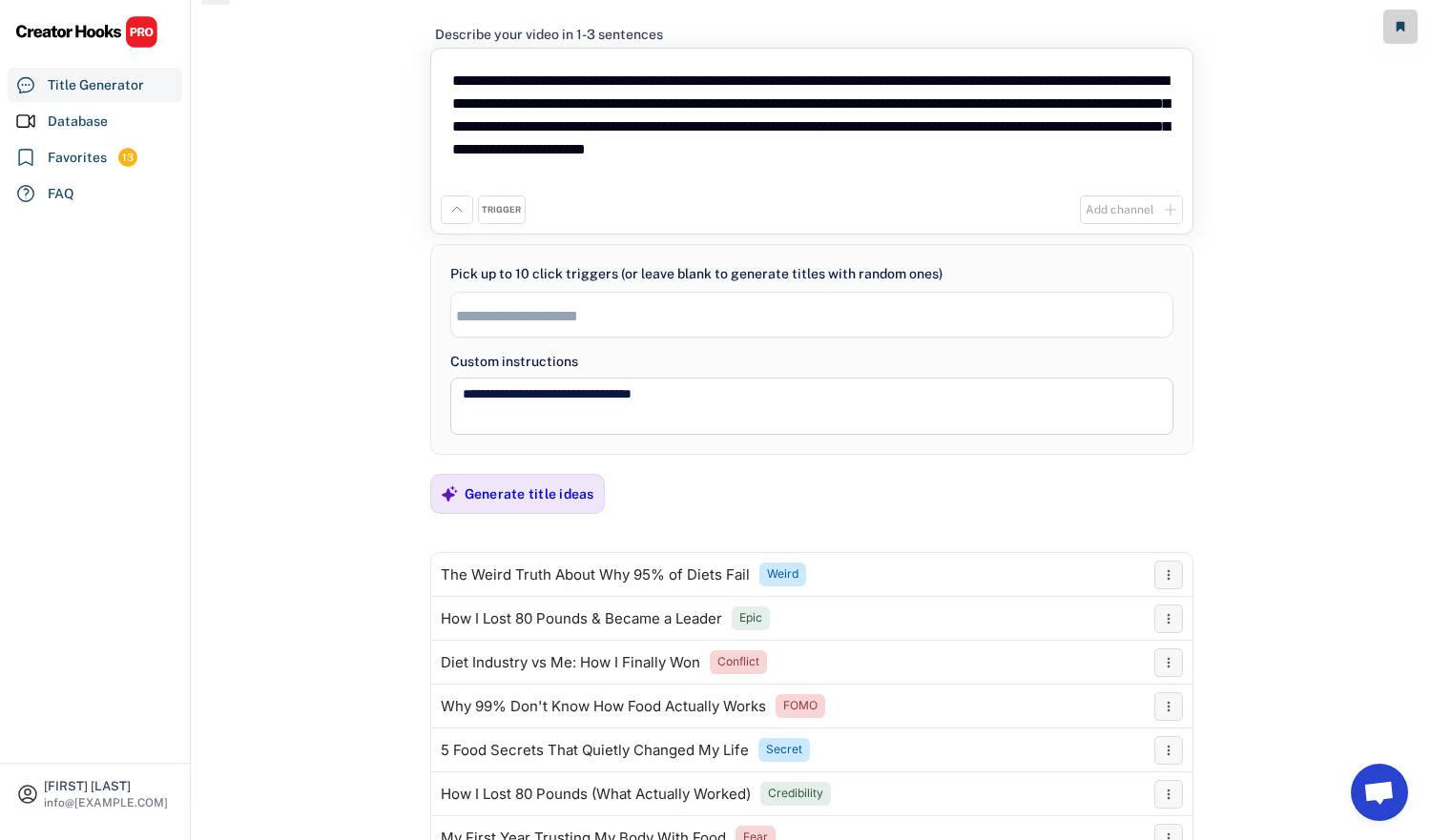scroll, scrollTop: 0, scrollLeft: 0, axis: both 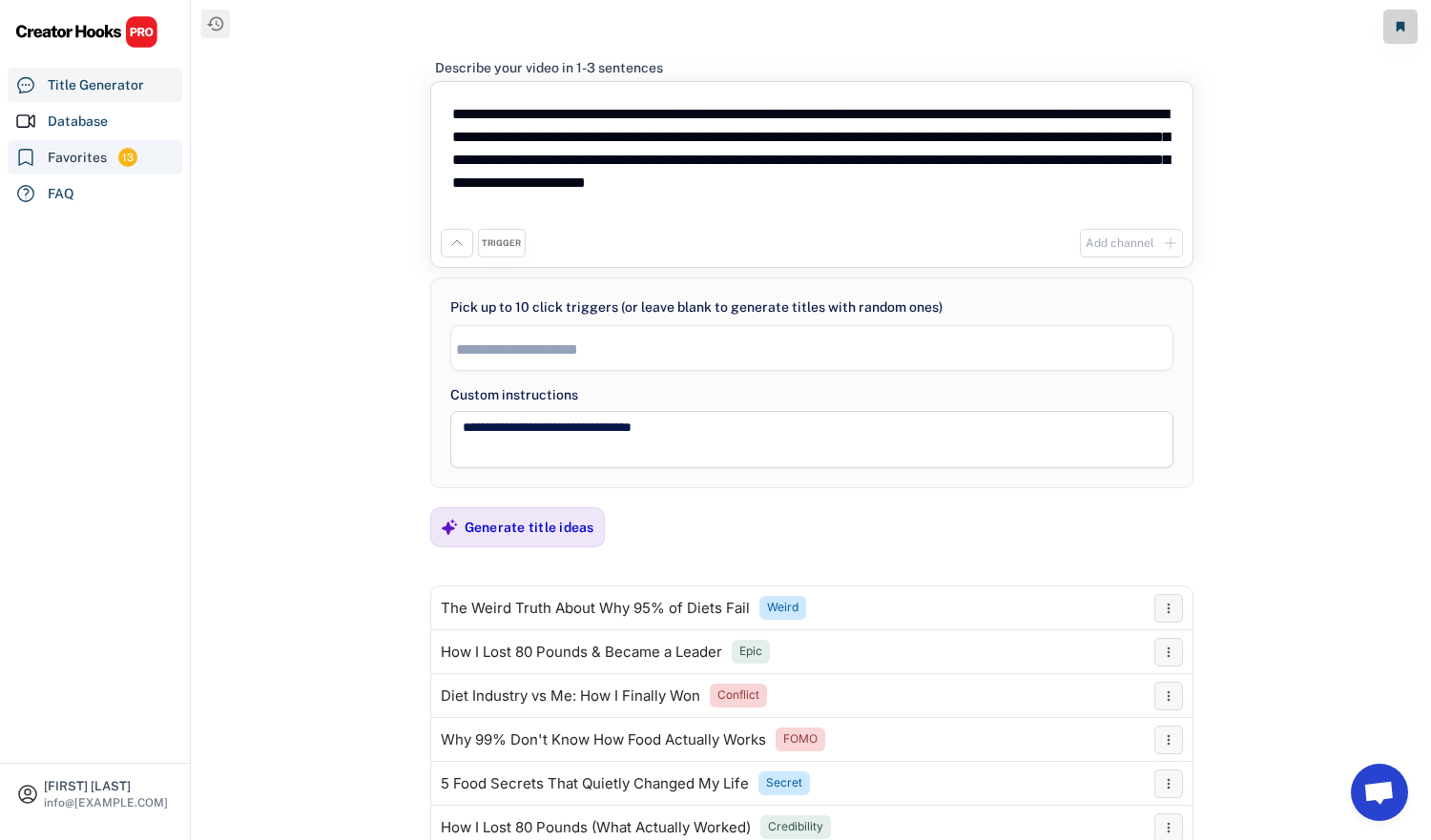 click on "Favorites" at bounding box center (77, 157) 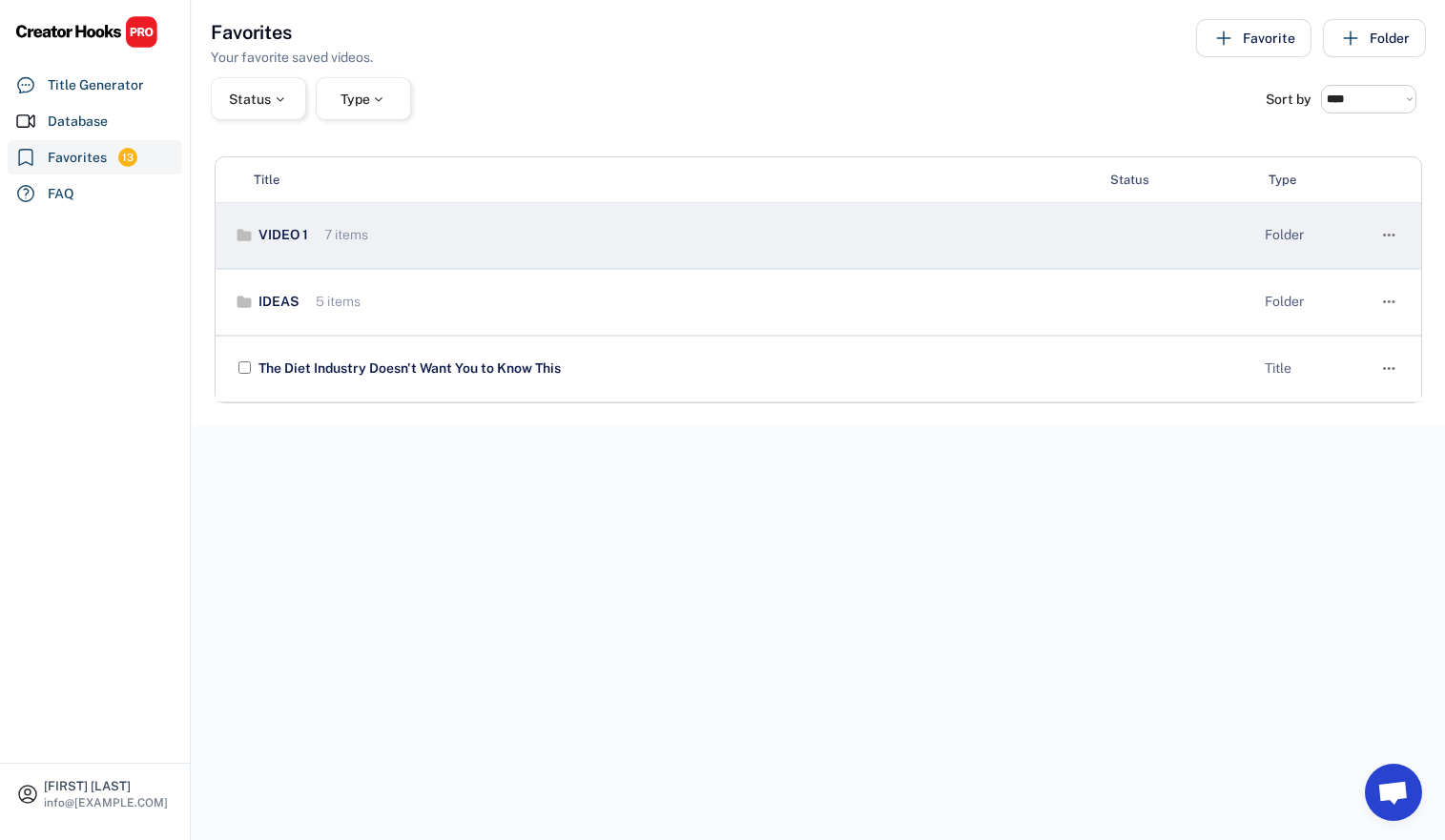 click on "VIDEO 1 7 items  Folder
" at bounding box center [818, 236] 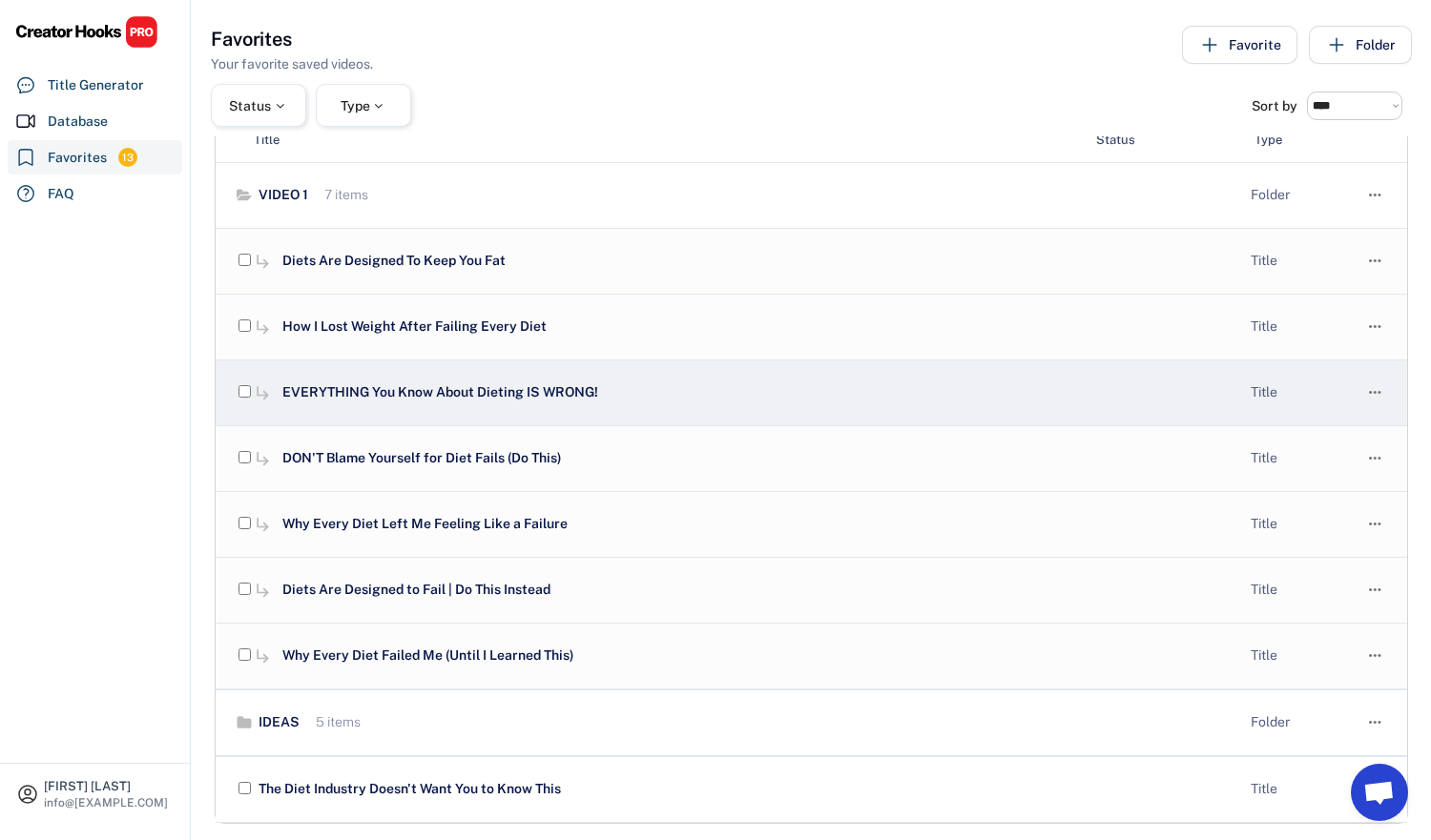 scroll, scrollTop: 47, scrollLeft: 0, axis: vertical 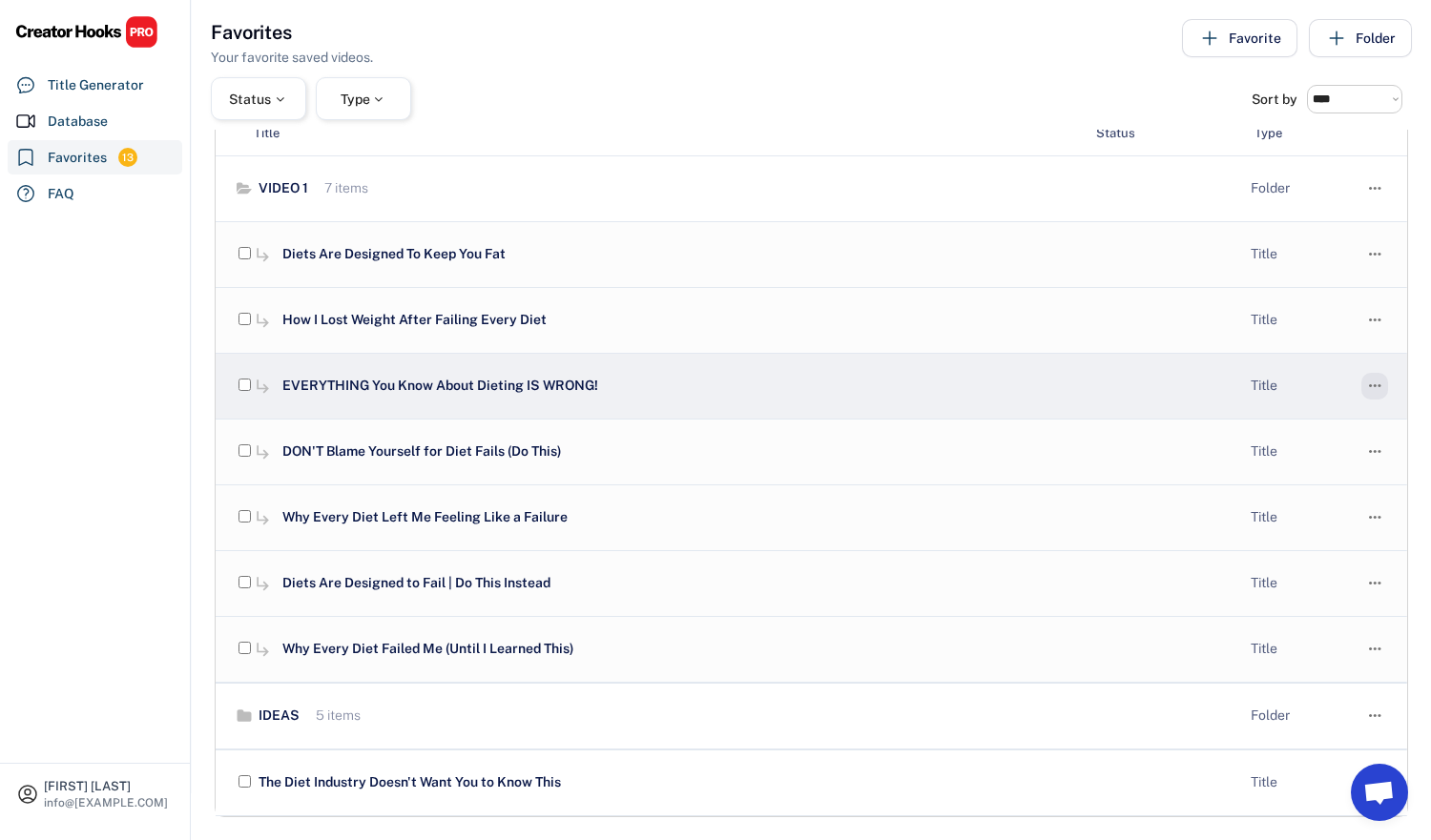 click on "" 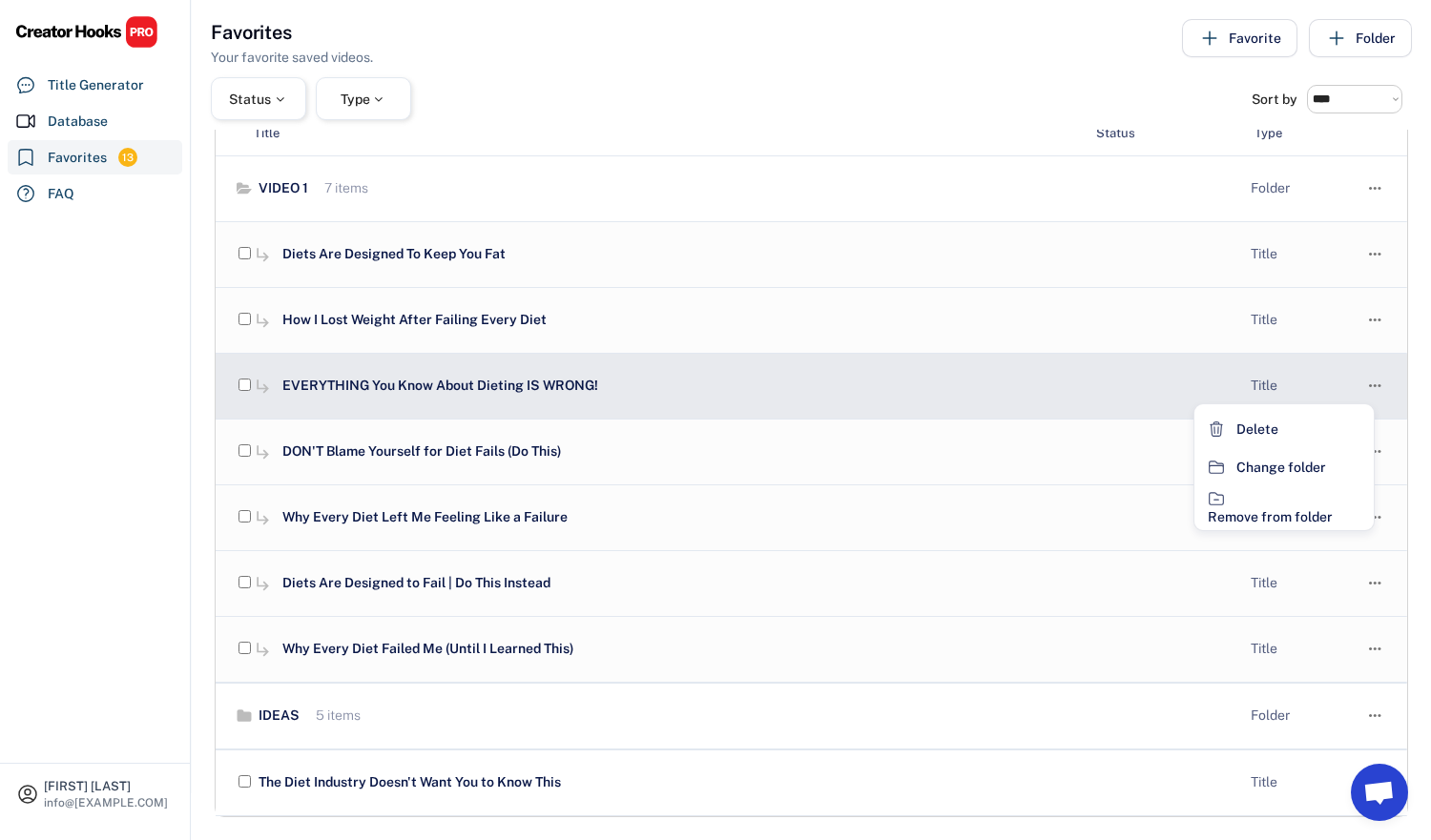 click on "EVERYTHING You Know About Dieting IS WRONG!" at bounding box center [677, 386] 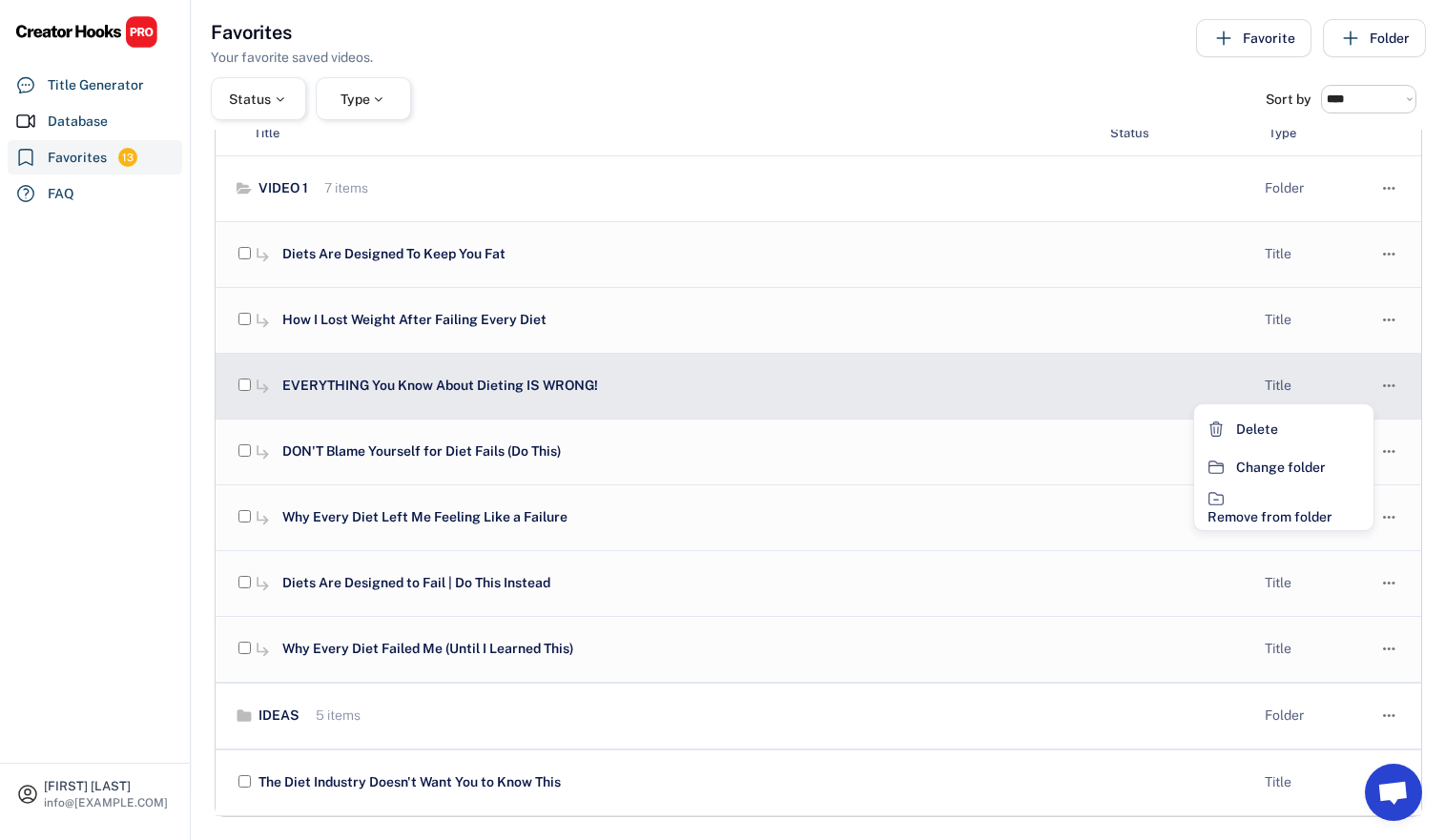 select on "**********" 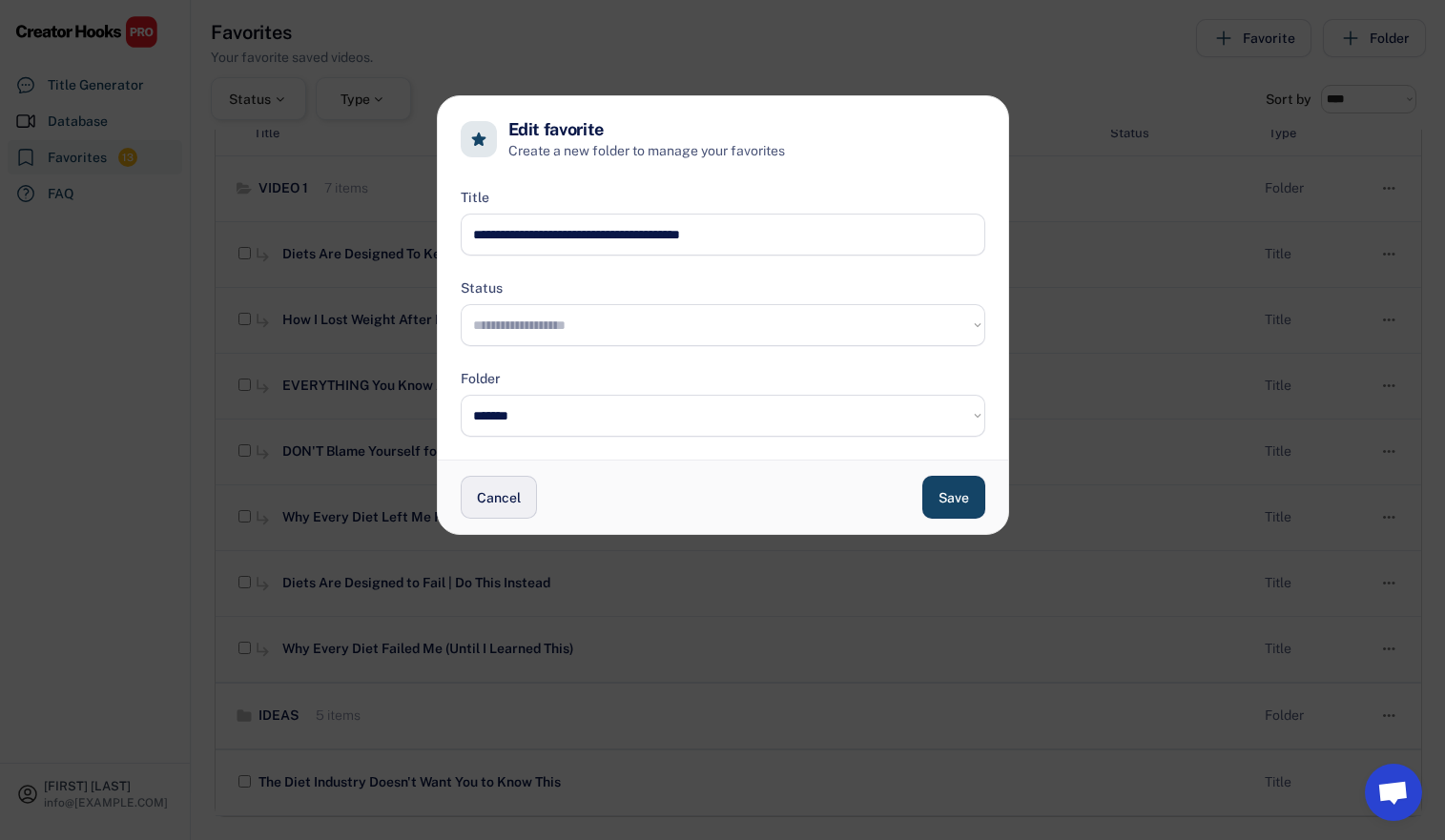click on "Cancel" at bounding box center (499, 497) 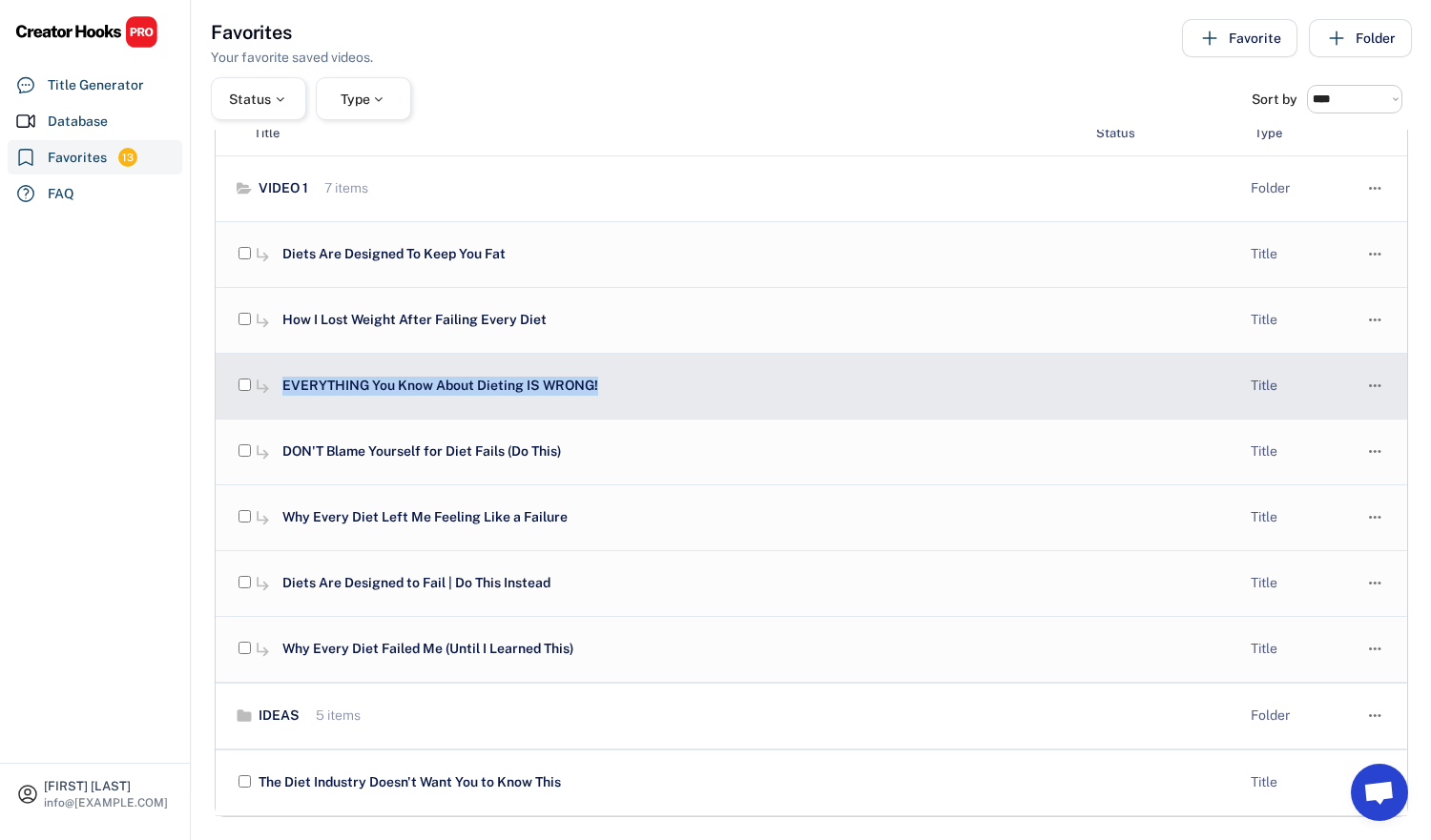 drag, startPoint x: 282, startPoint y: 390, endPoint x: 610, endPoint y: 392, distance: 328.0061 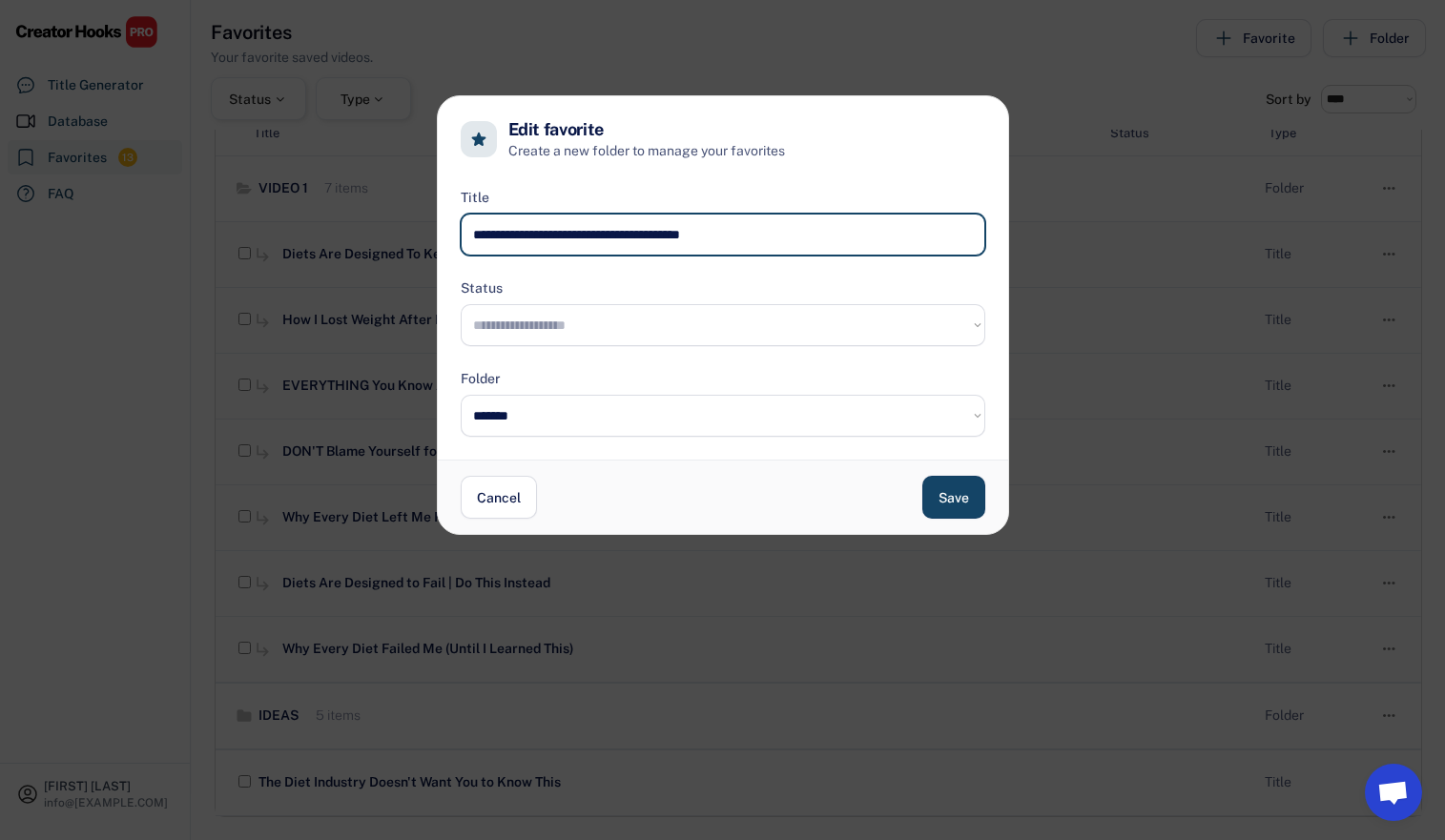 click at bounding box center (723, 235) 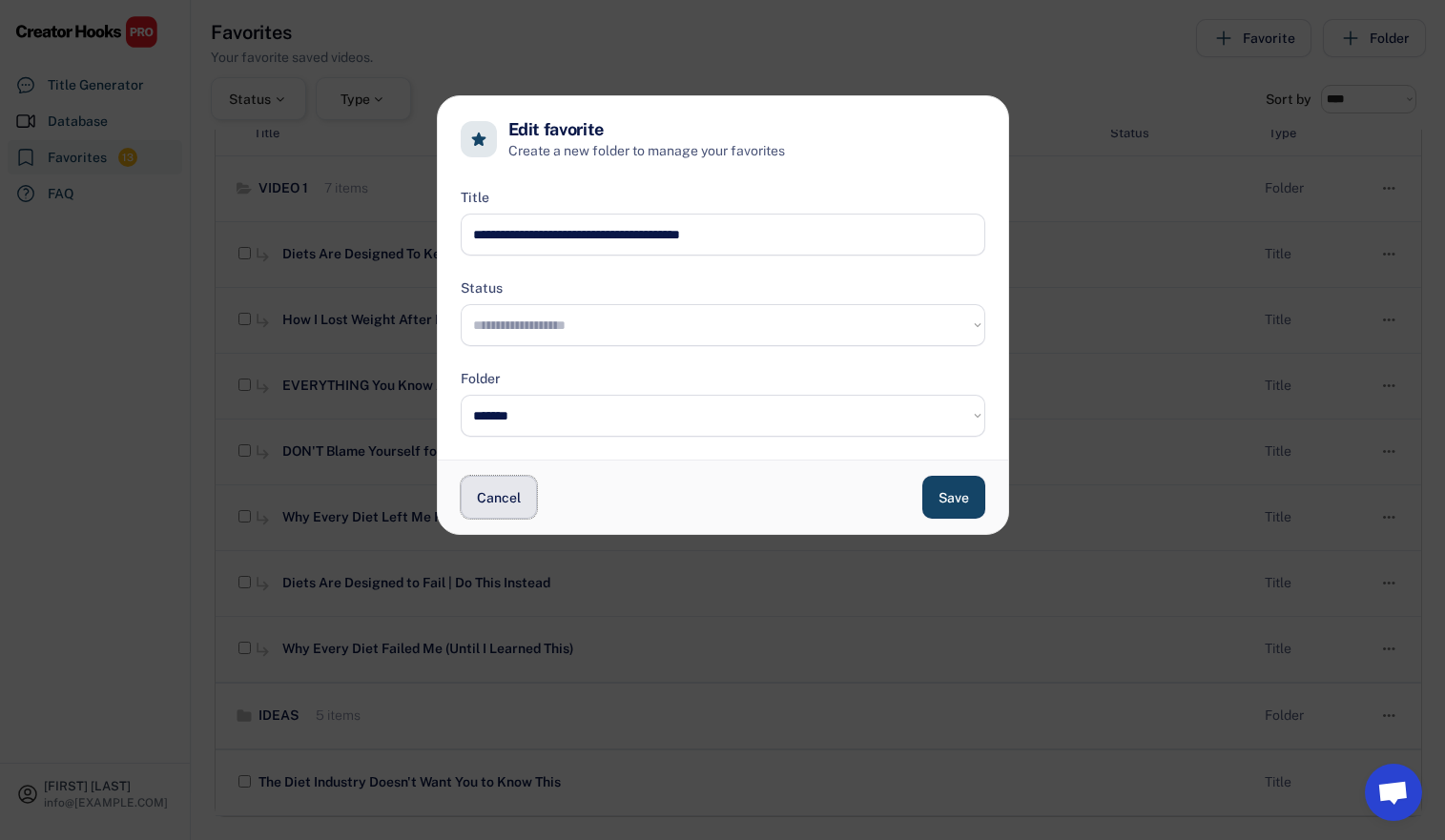 click on "Cancel" at bounding box center (499, 497) 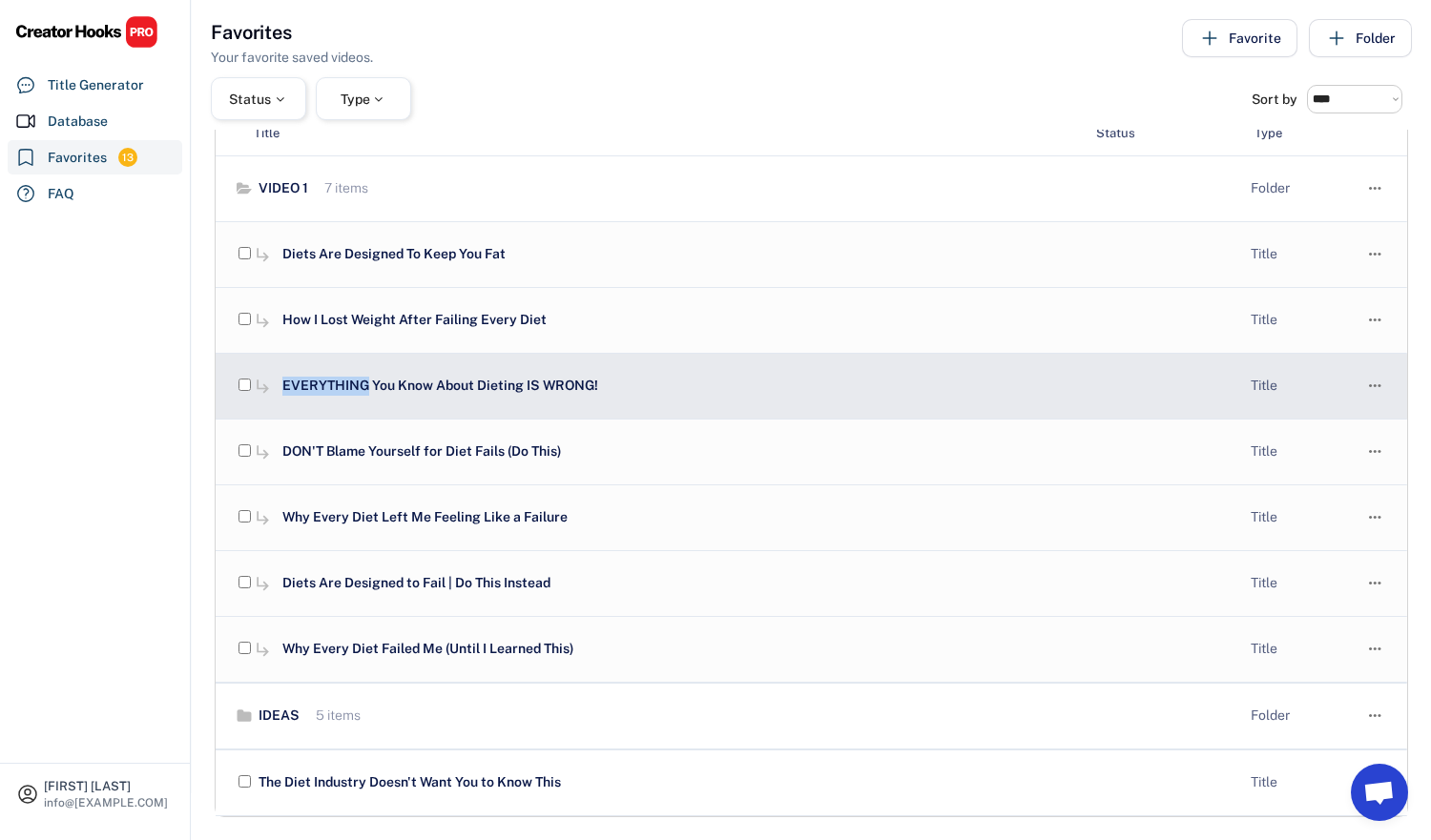 drag, startPoint x: 367, startPoint y: 387, endPoint x: 284, endPoint y: 387, distance: 83 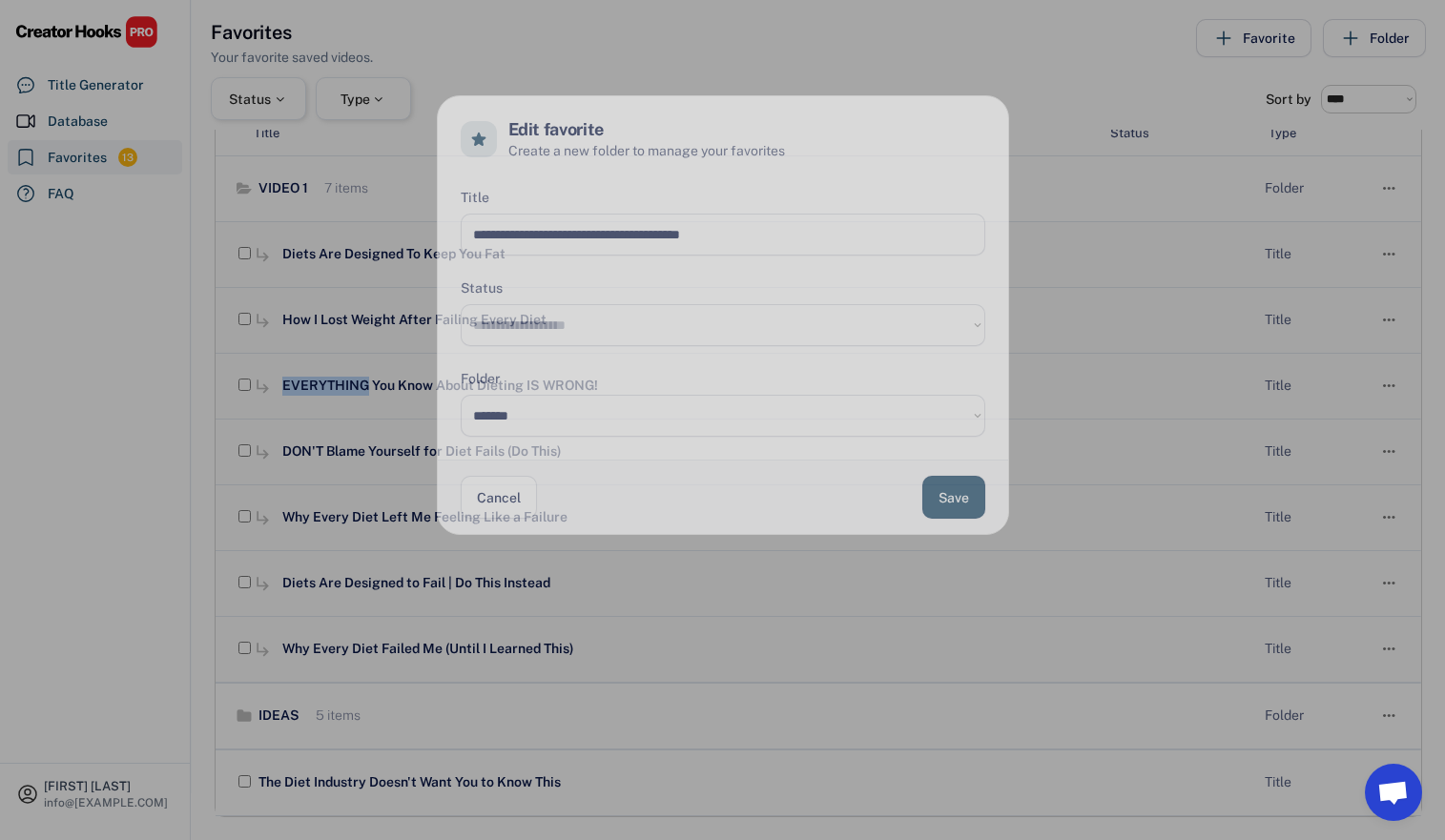 copy on "EVERYTHING" 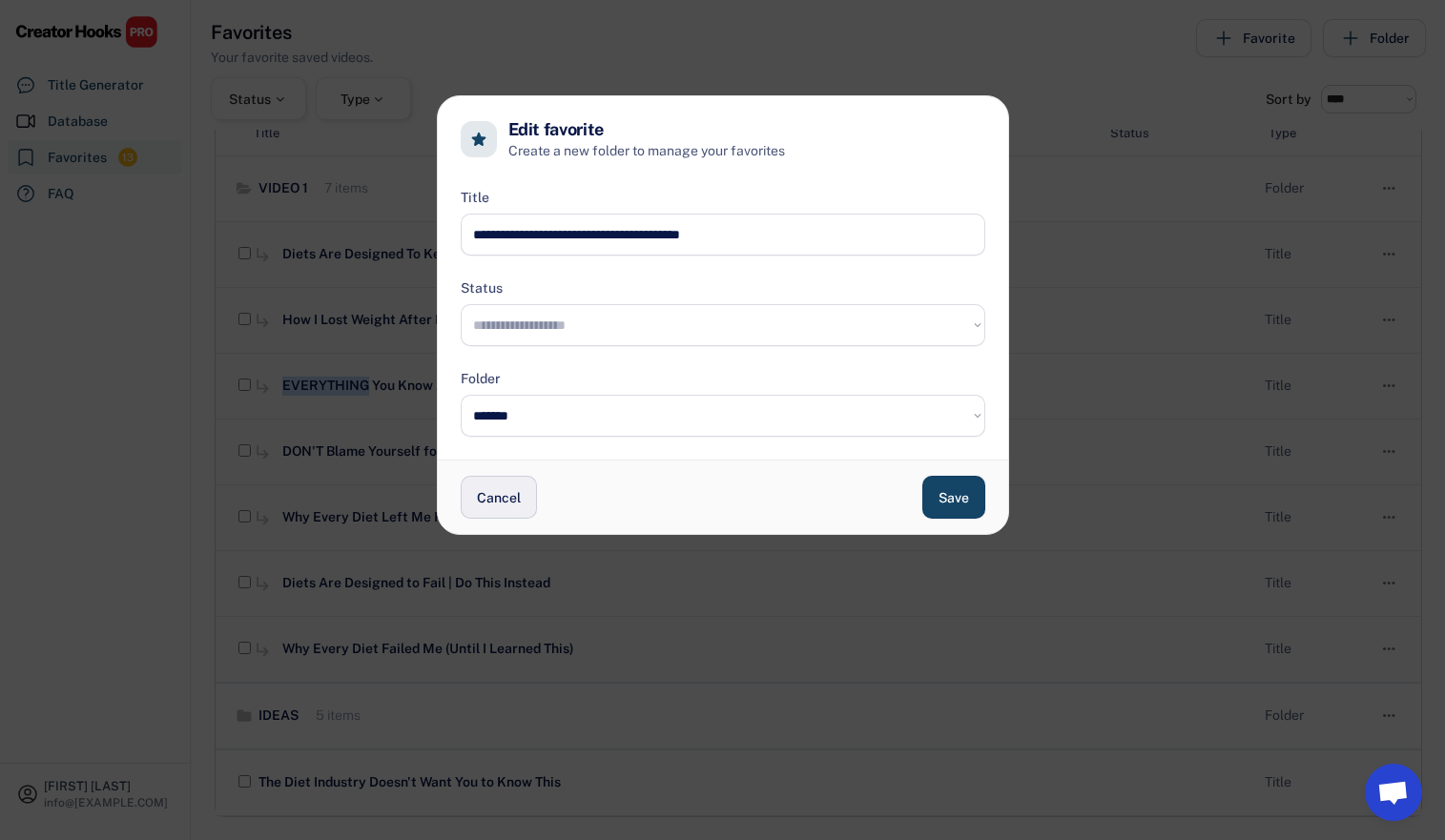 click on "Cancel" at bounding box center [499, 497] 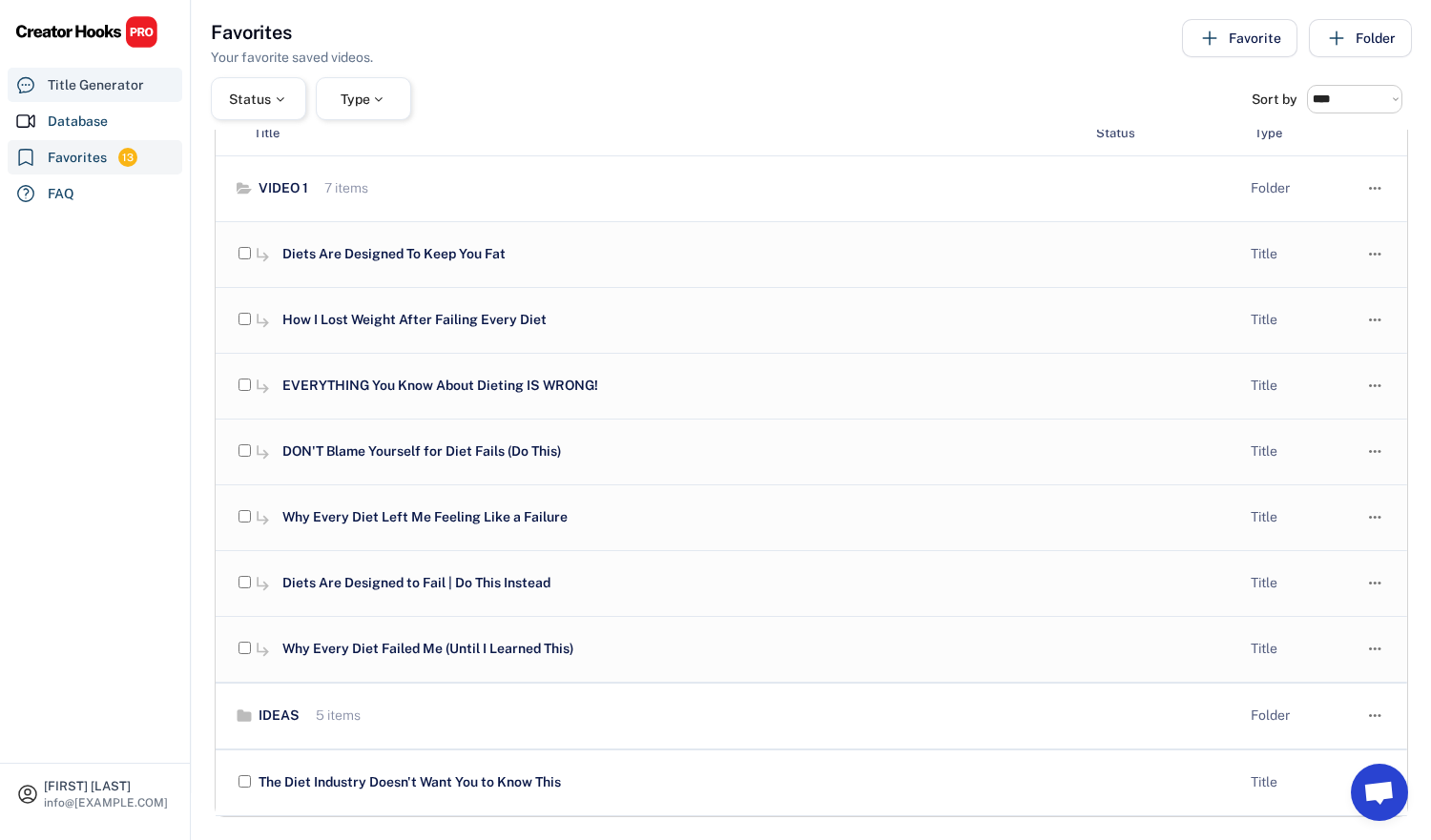 click on "Title Generator" at bounding box center (95, 85) 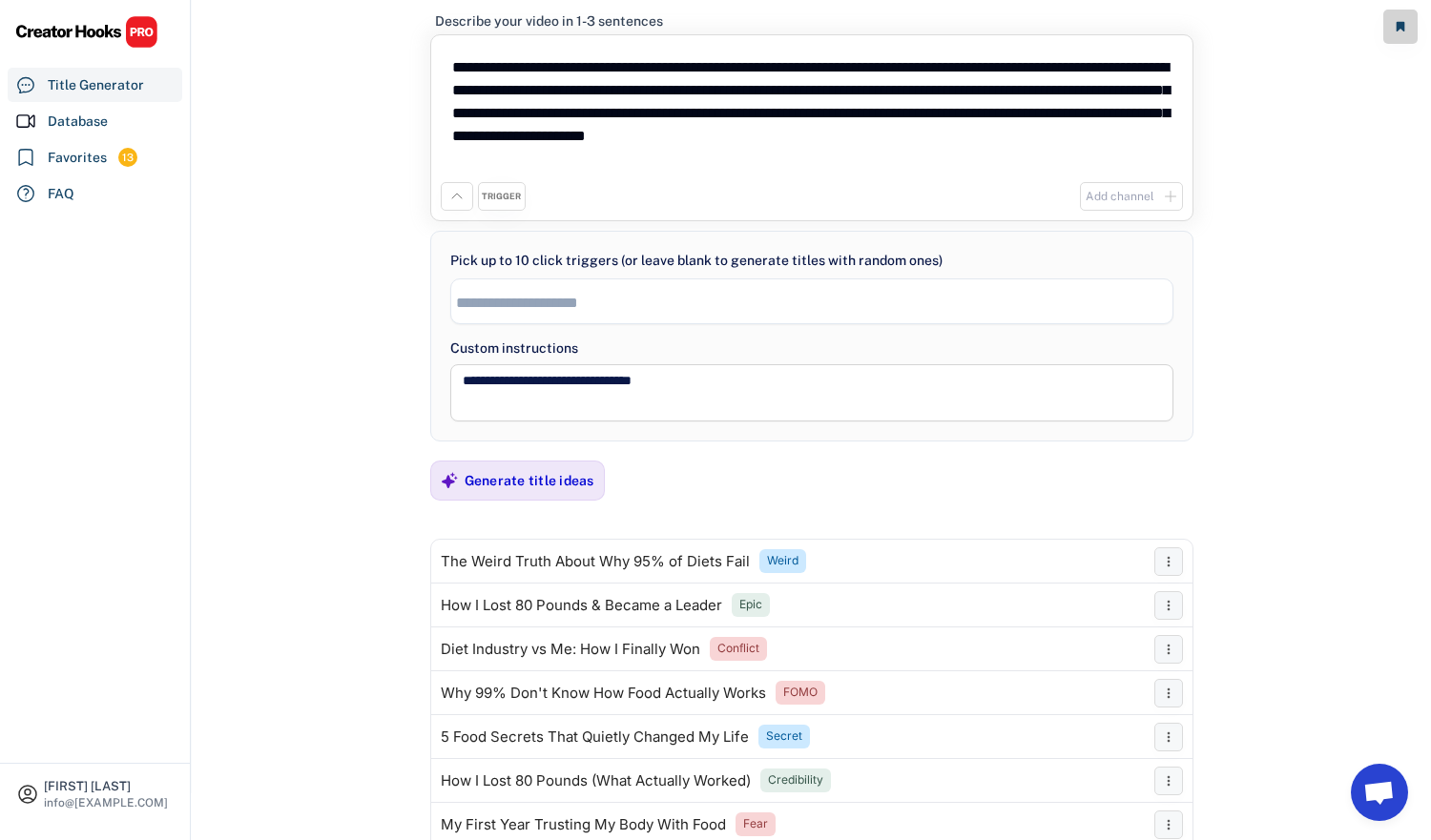 click on "**********" at bounding box center (812, 113) 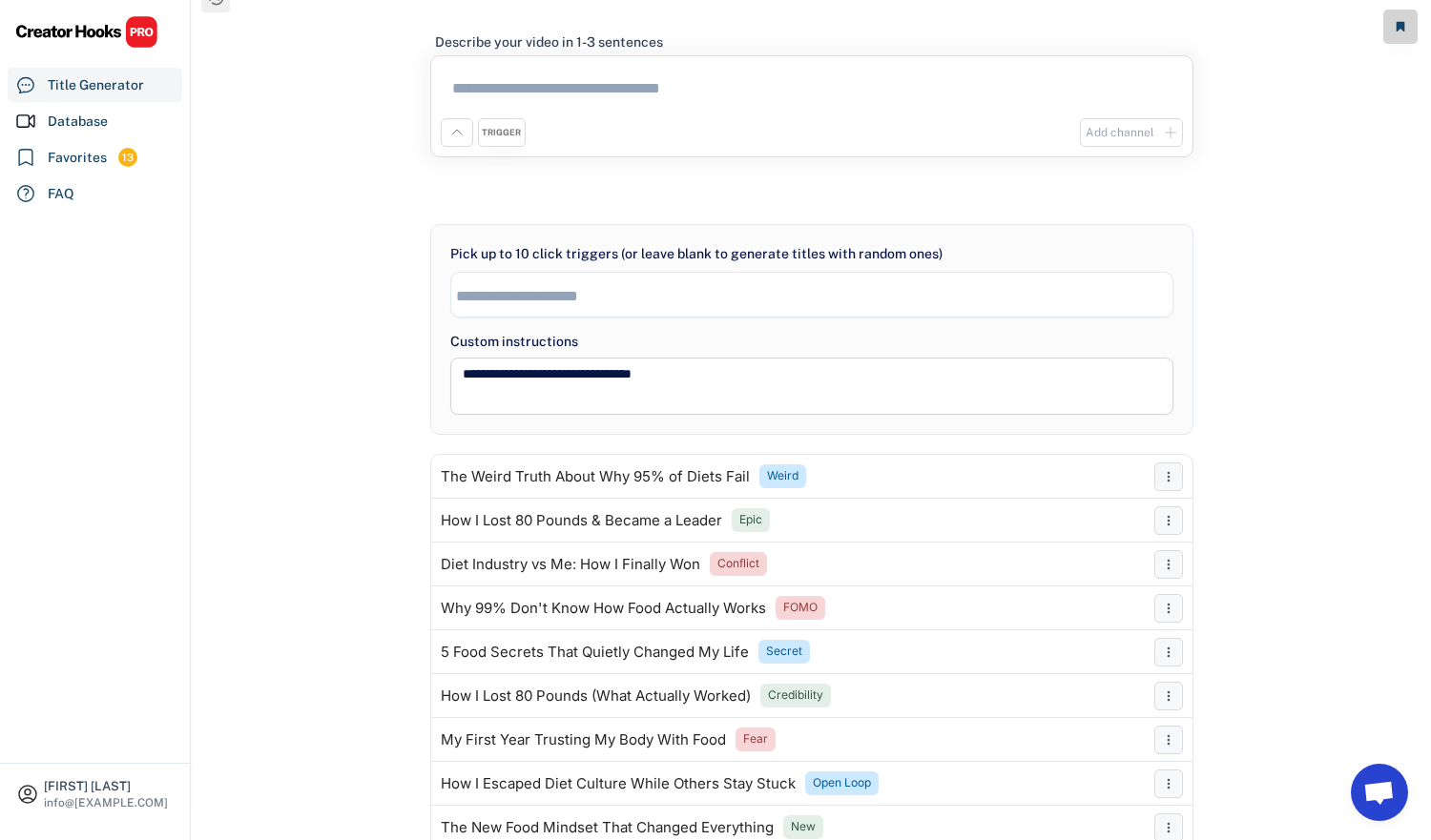 scroll, scrollTop: 0, scrollLeft: 0, axis: both 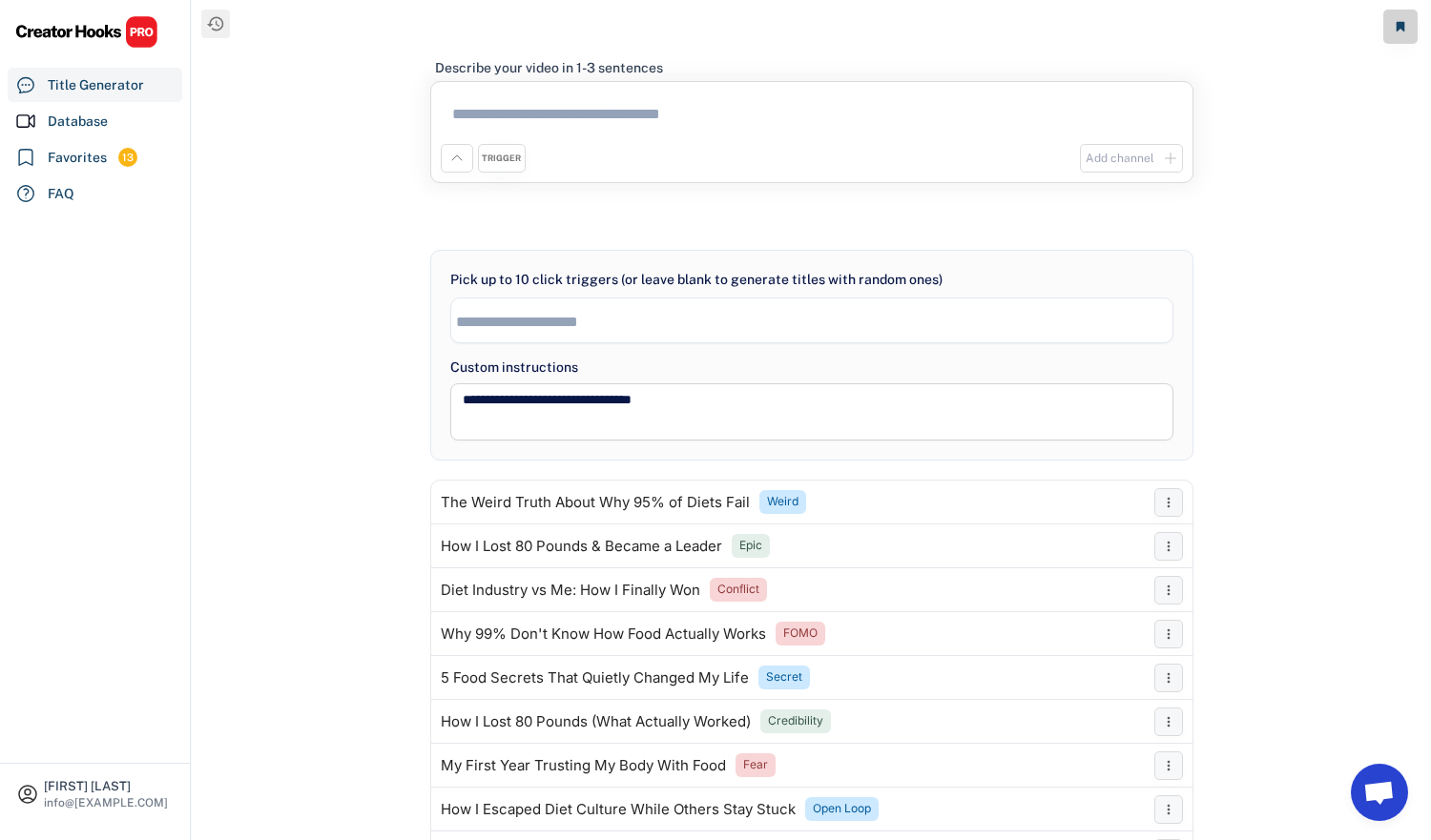 click at bounding box center [812, 117] 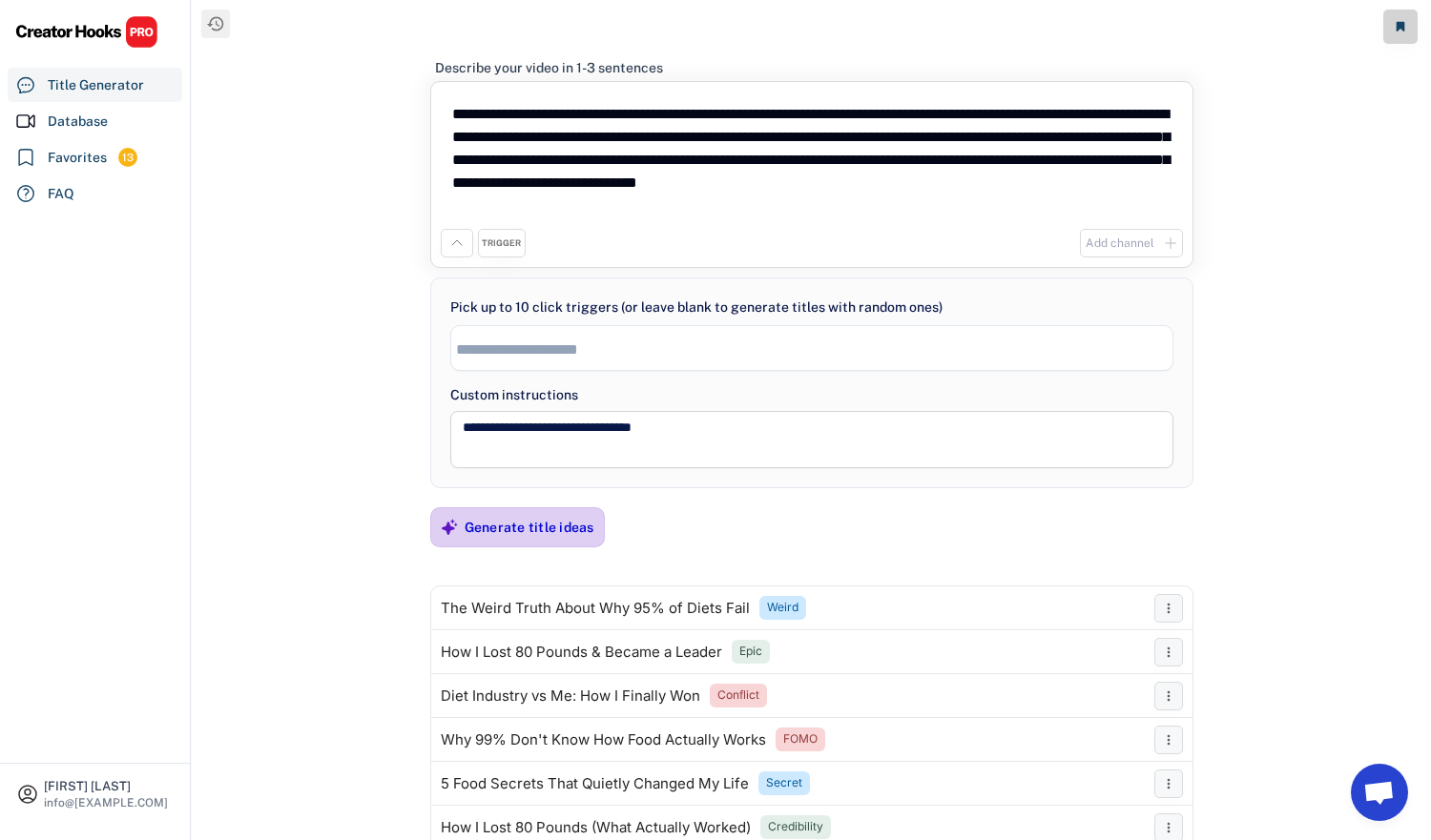 type on "**********" 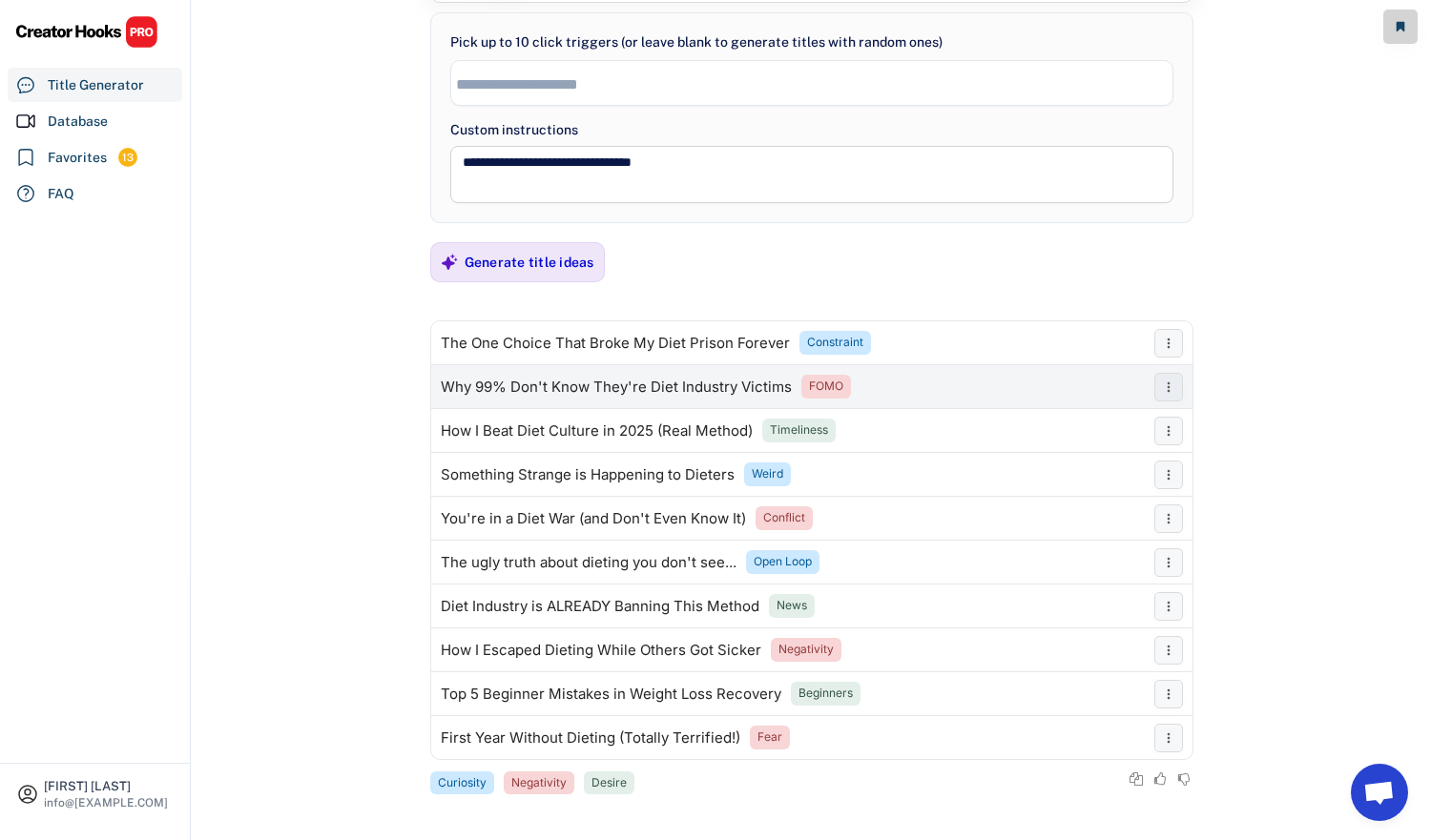 scroll, scrollTop: 269, scrollLeft: 0, axis: vertical 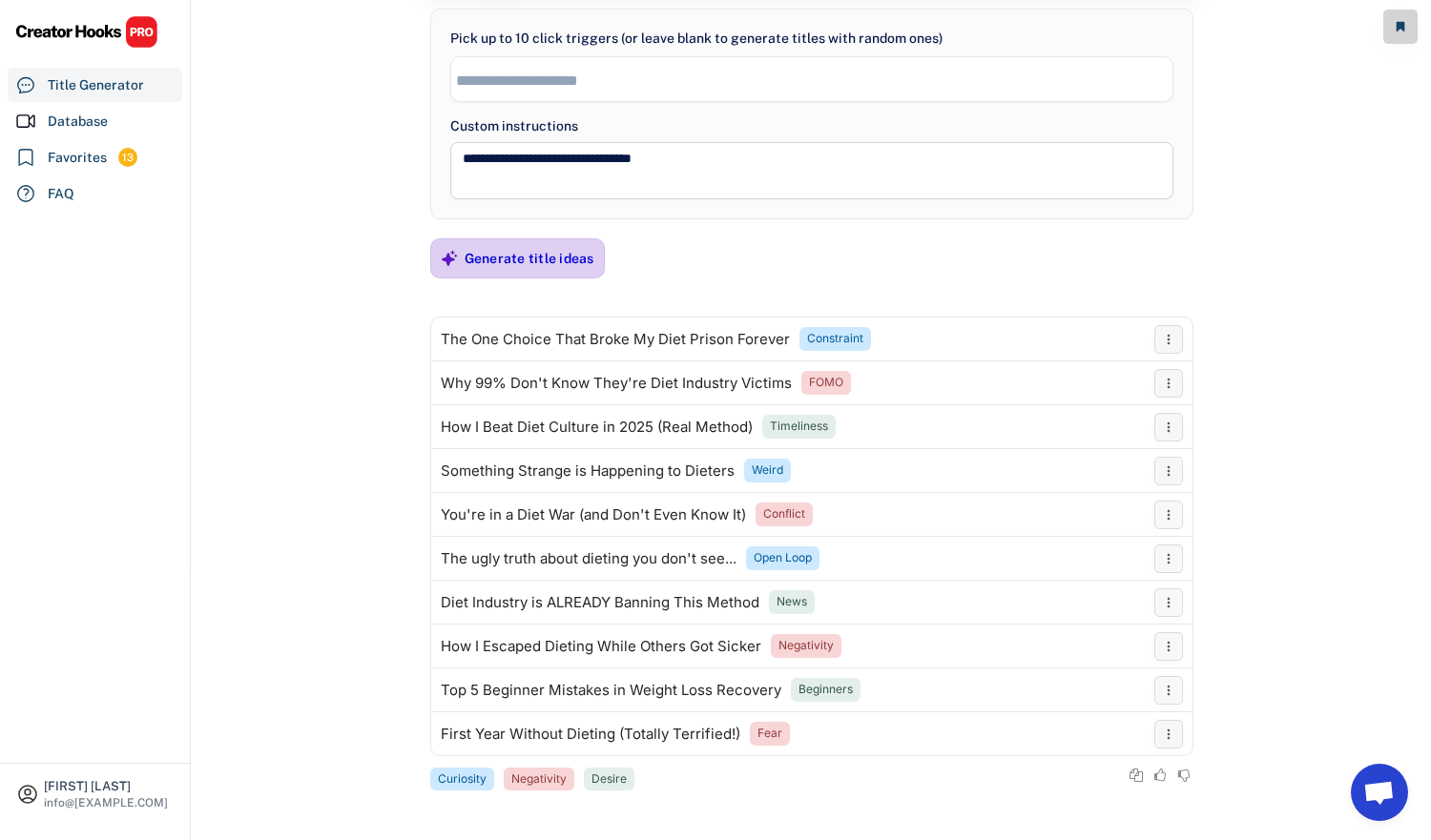 click on "Generate title ideas" at bounding box center (529, 258) 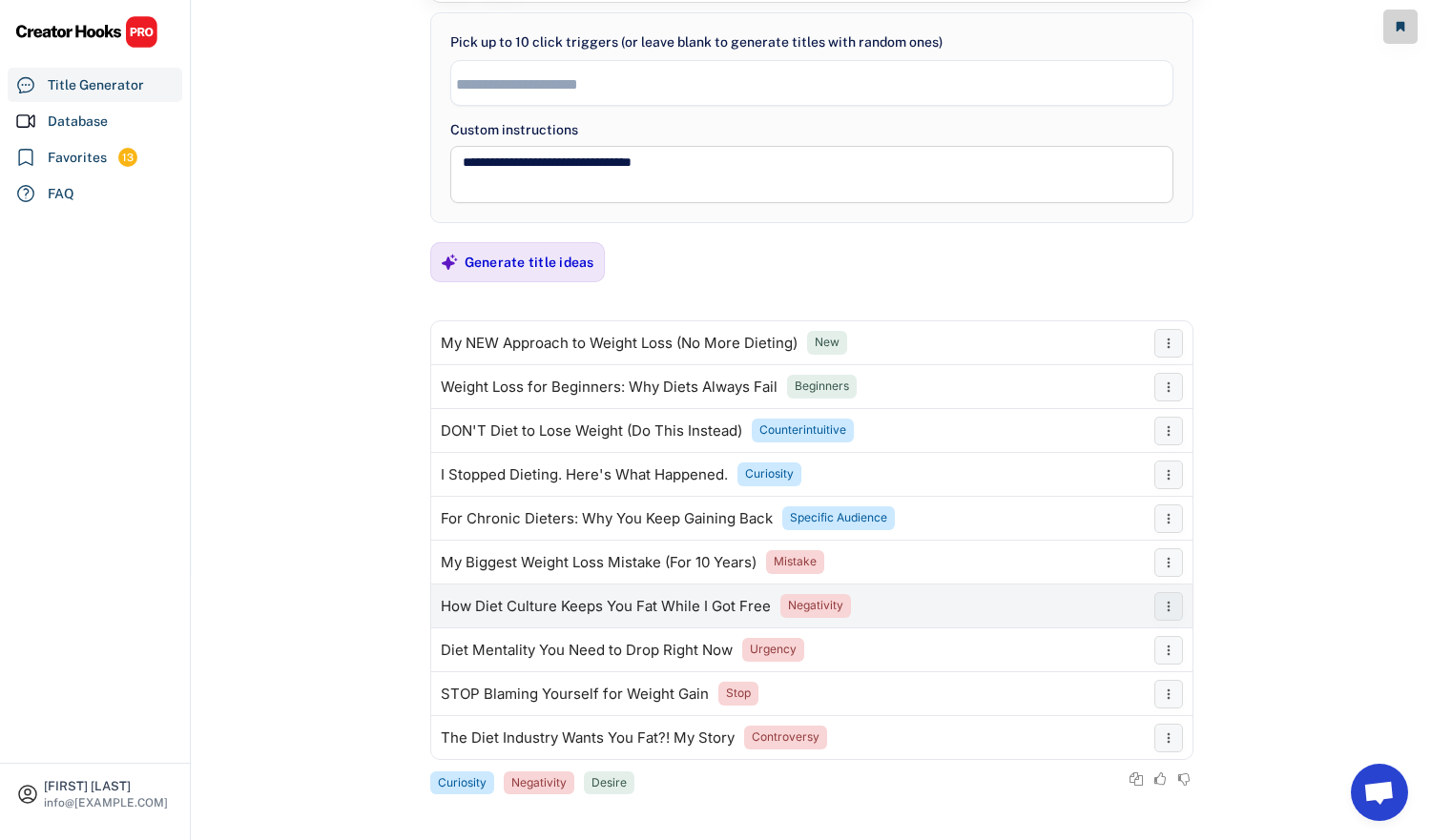scroll, scrollTop: 269, scrollLeft: 0, axis: vertical 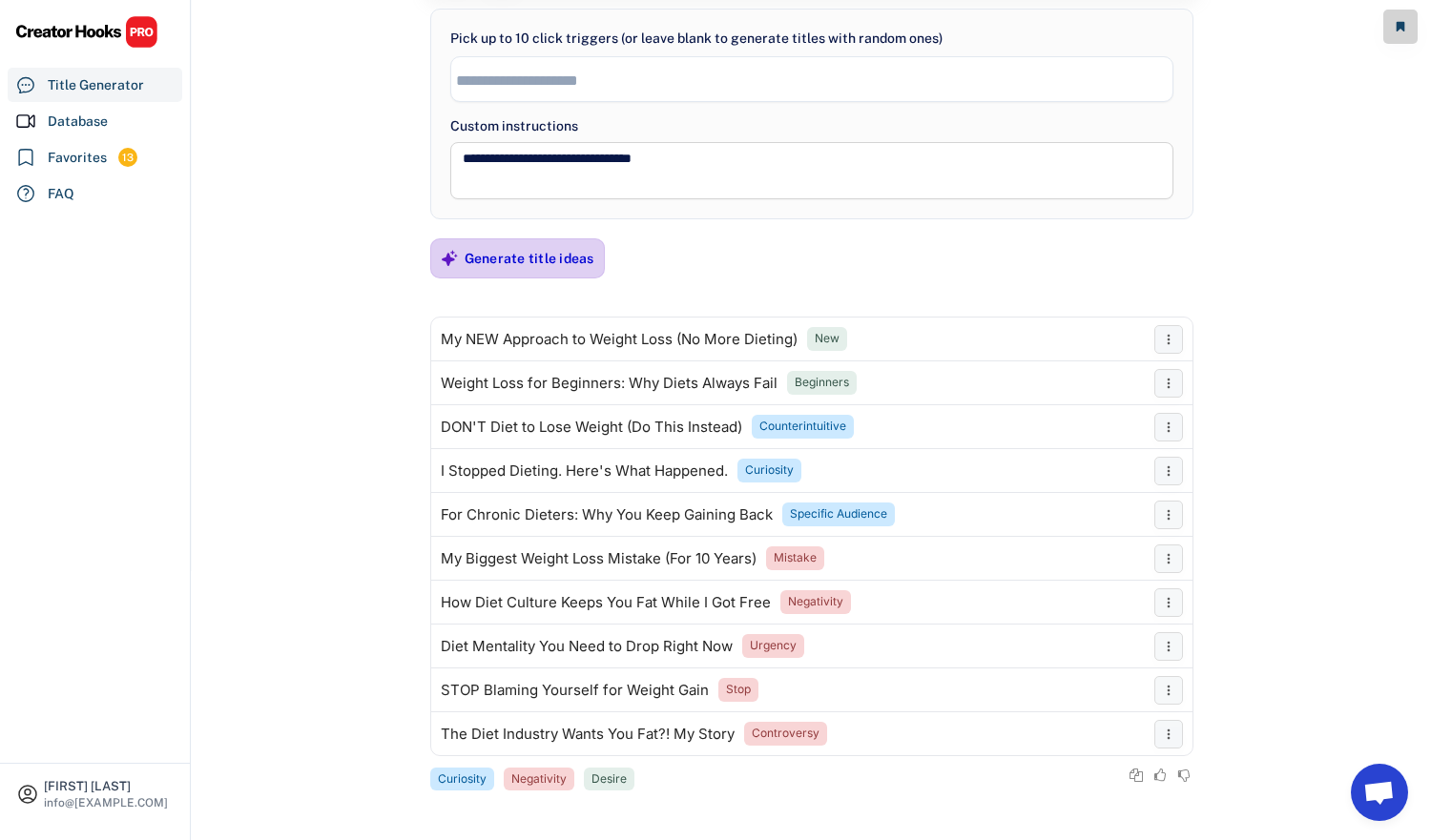 click on "Generate title ideas" at bounding box center (529, 258) 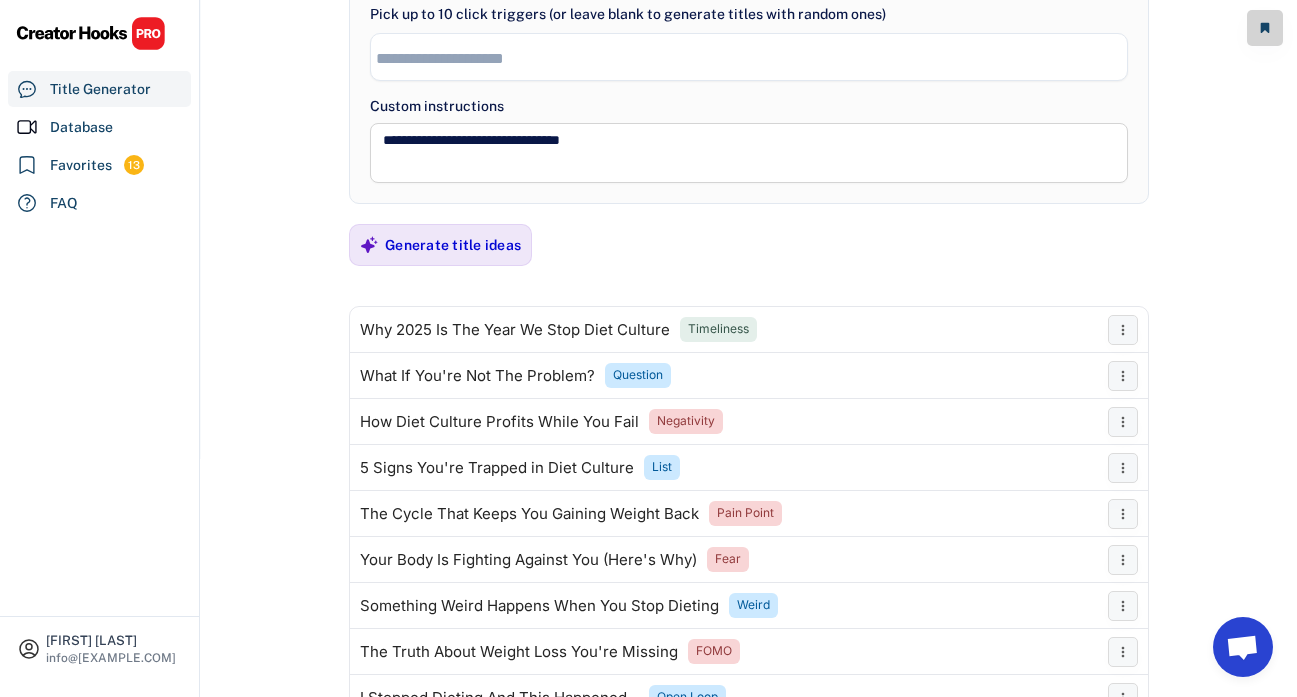 scroll, scrollTop: 243, scrollLeft: 0, axis: vertical 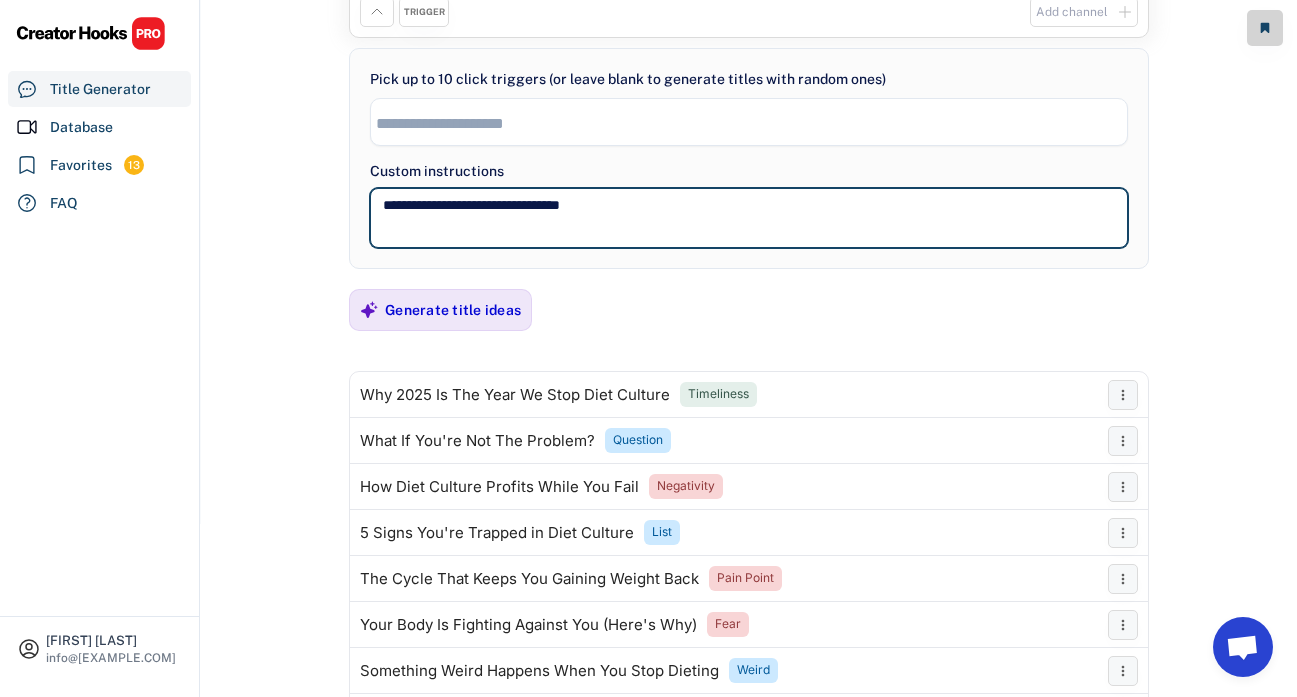 click on "**********" at bounding box center (749, 218) 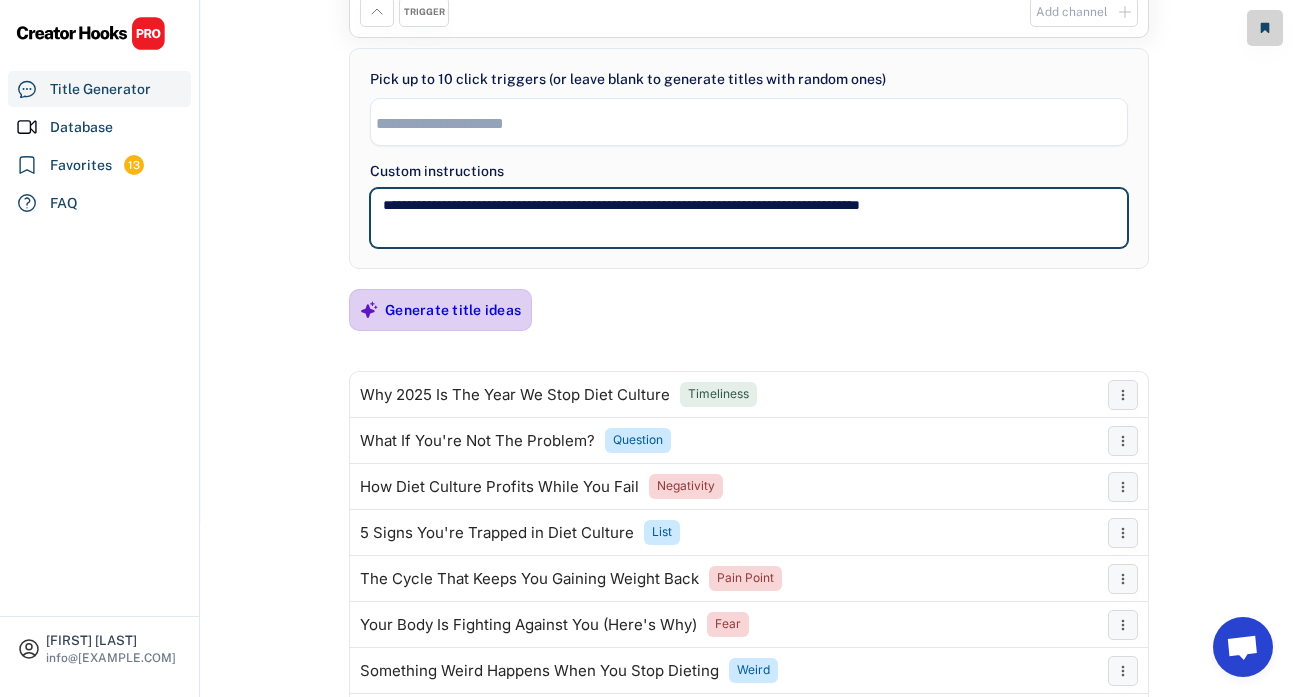 type on "**********" 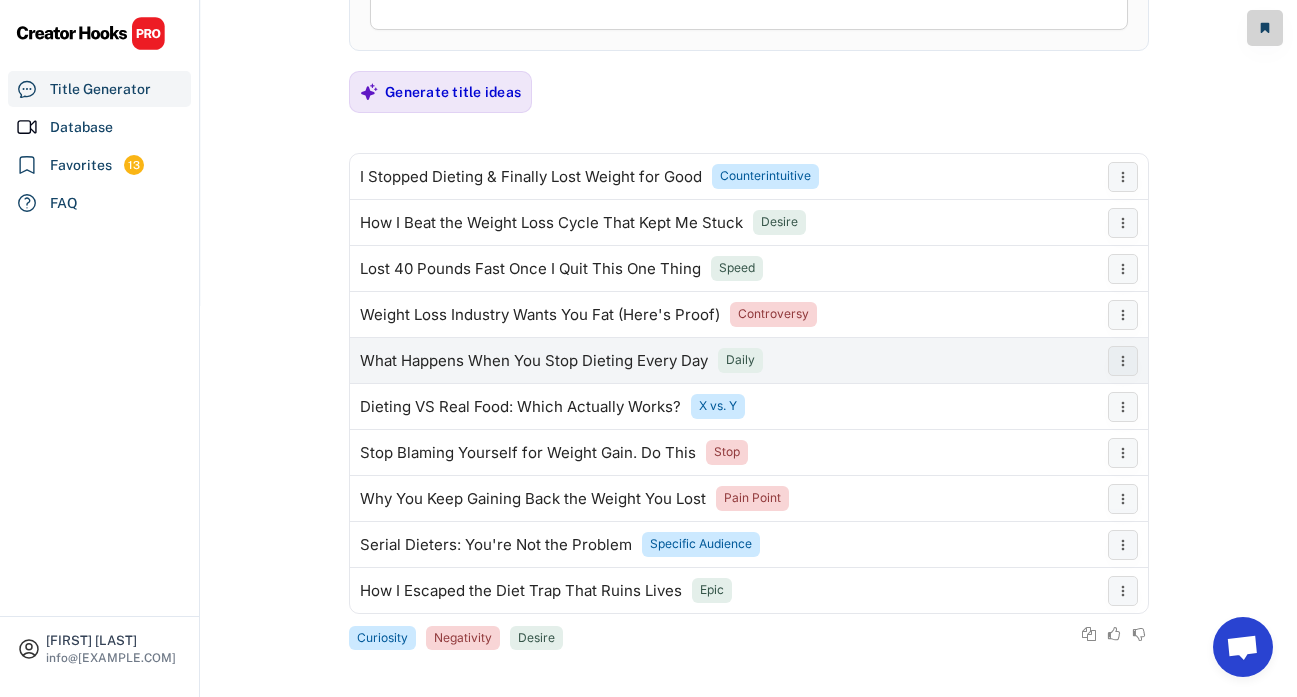 scroll, scrollTop: 466, scrollLeft: 0, axis: vertical 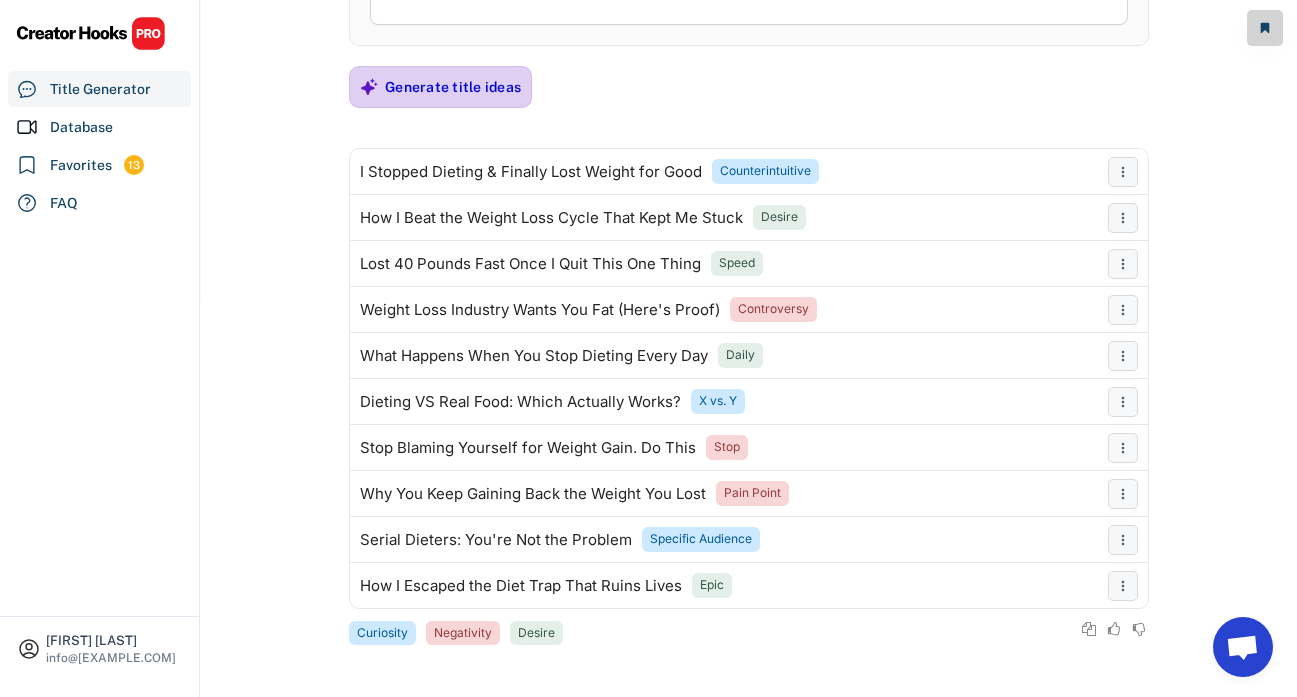 click on "Generate title ideas" at bounding box center (453, 87) 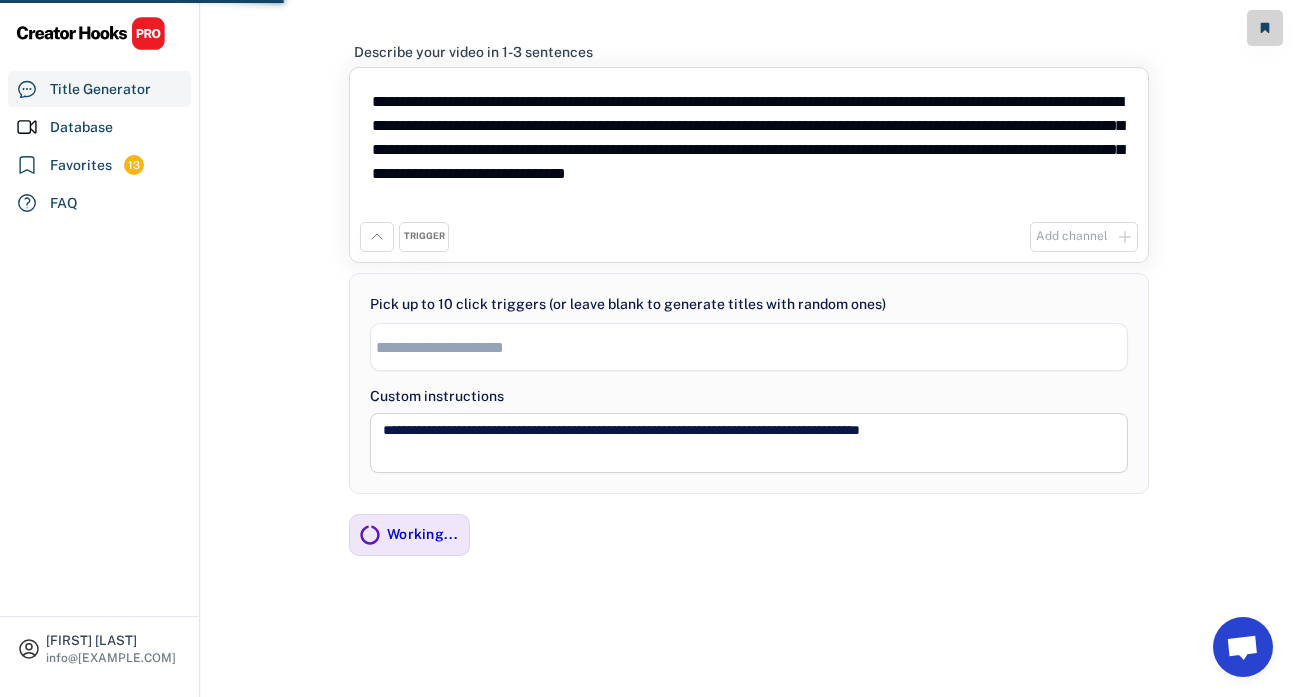 scroll, scrollTop: 466, scrollLeft: 0, axis: vertical 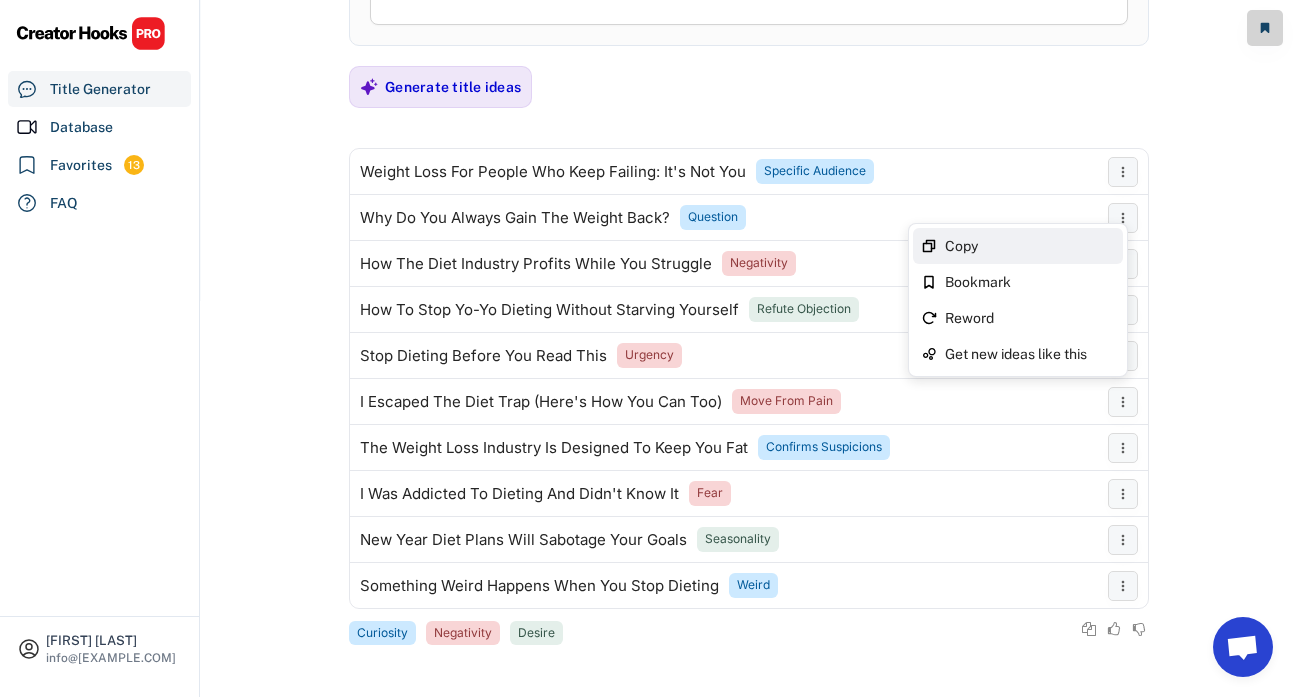 click on "Copy" at bounding box center (1030, 246) 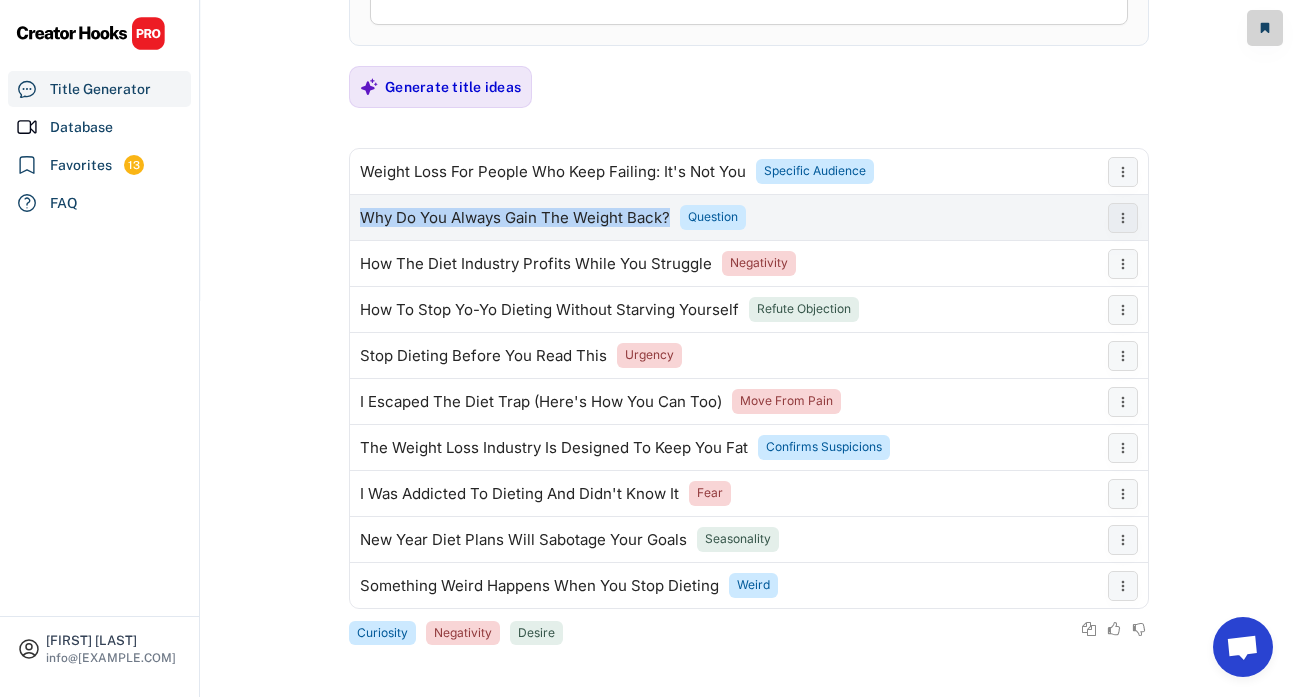 drag, startPoint x: 671, startPoint y: 221, endPoint x: 361, endPoint y: 218, distance: 310.01453 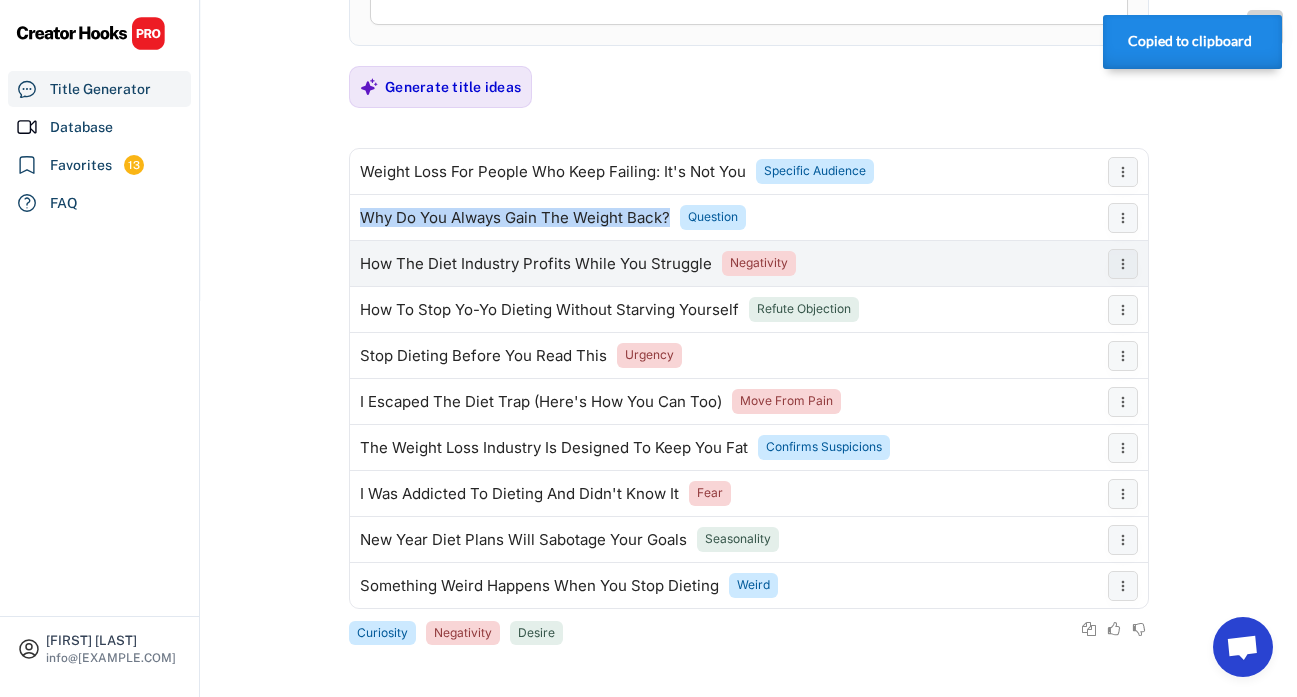 copy on "Why Do You Always Gain The Weight Back?" 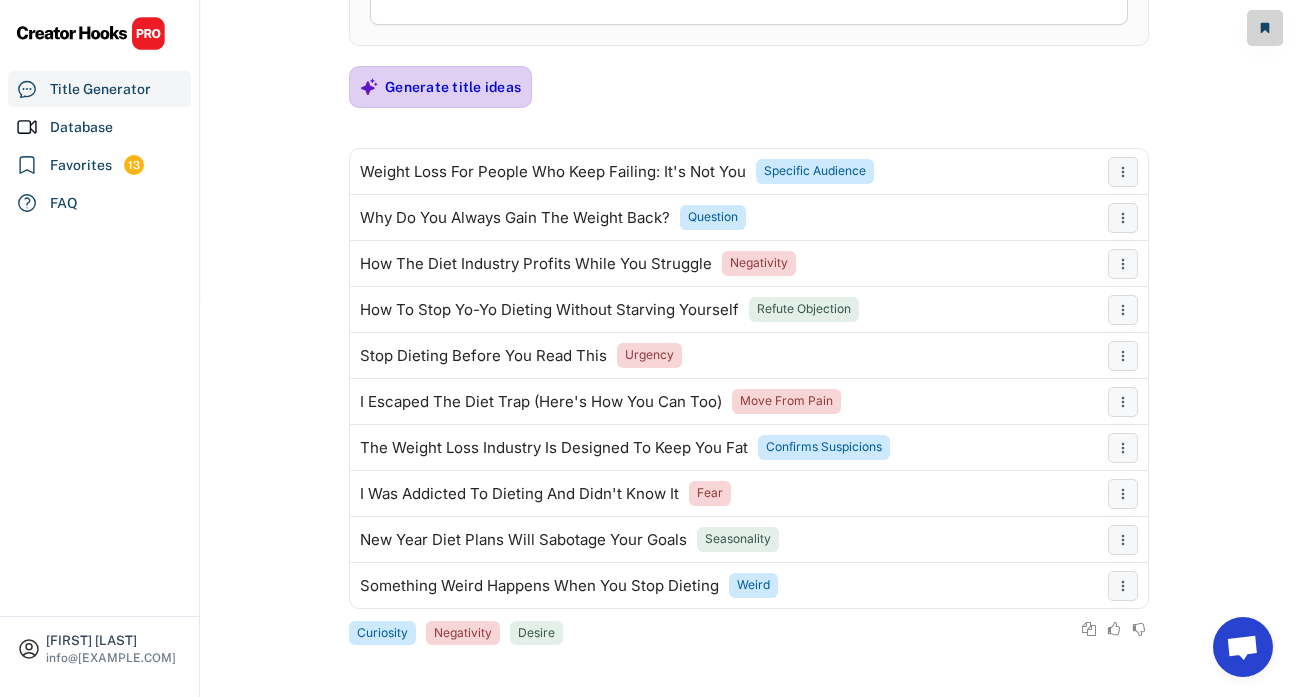 click on "Generate title ideas" at bounding box center [453, 87] 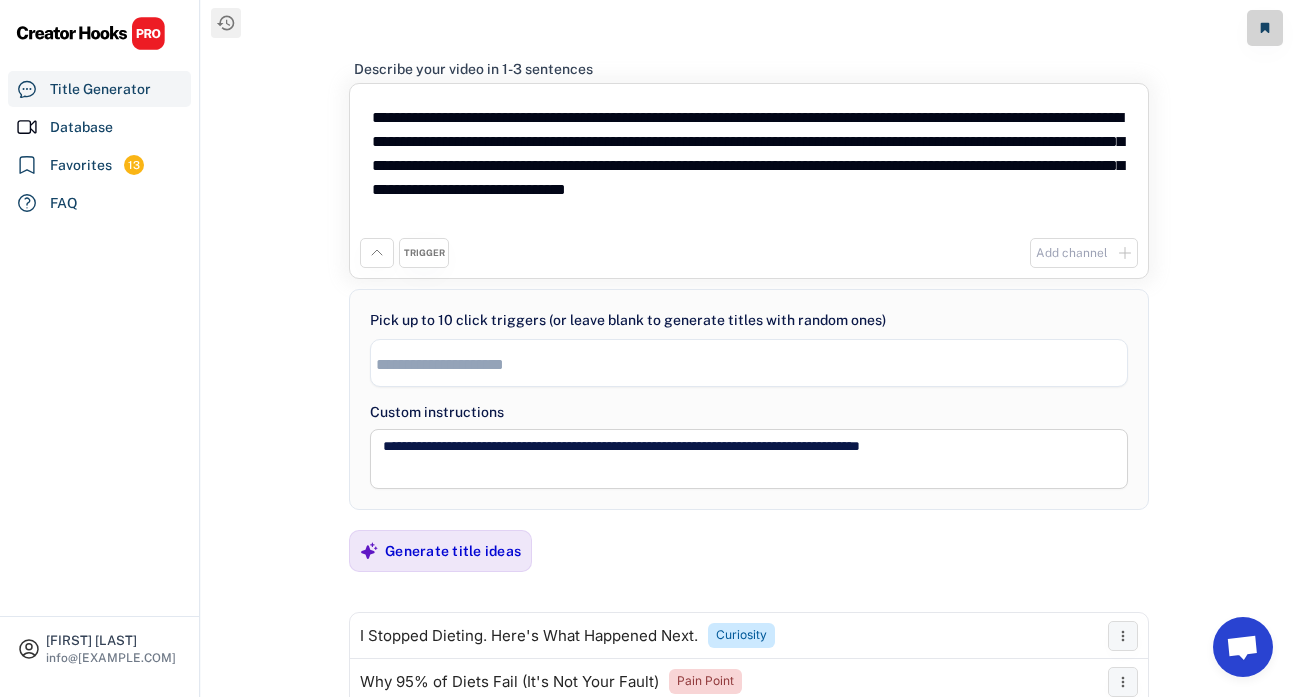 scroll, scrollTop: 4, scrollLeft: 0, axis: vertical 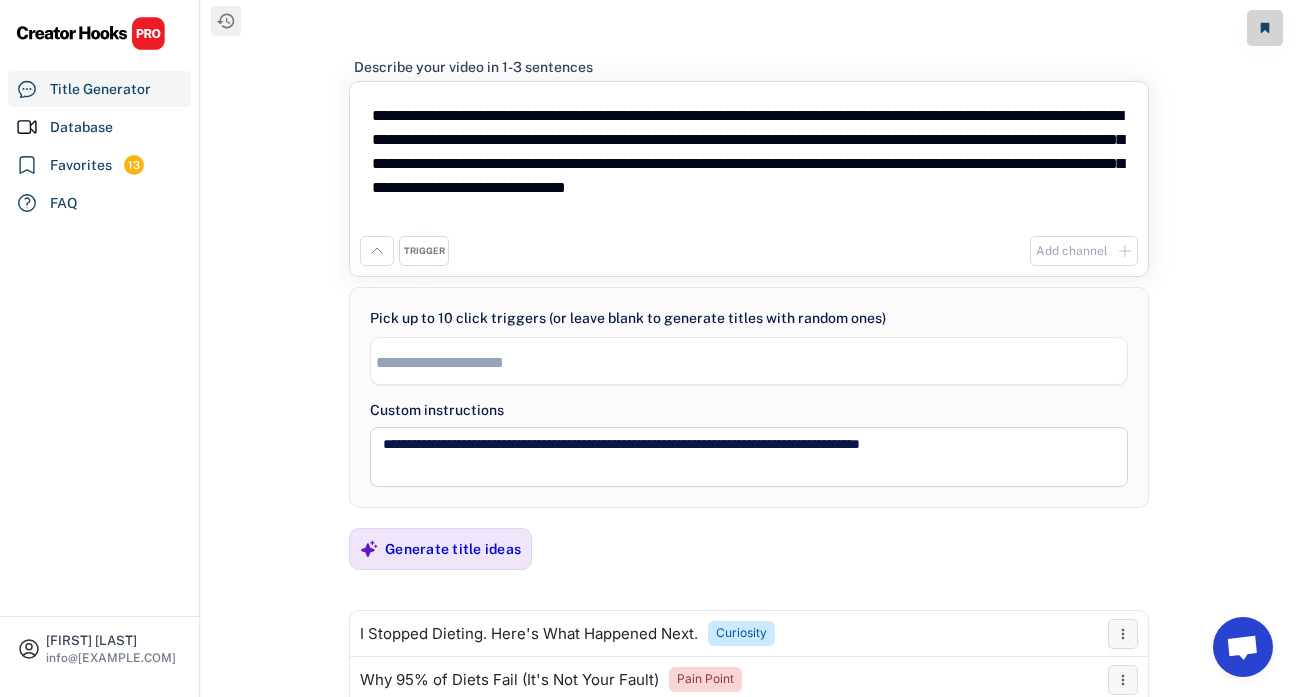 click on "**********" at bounding box center [749, 346] 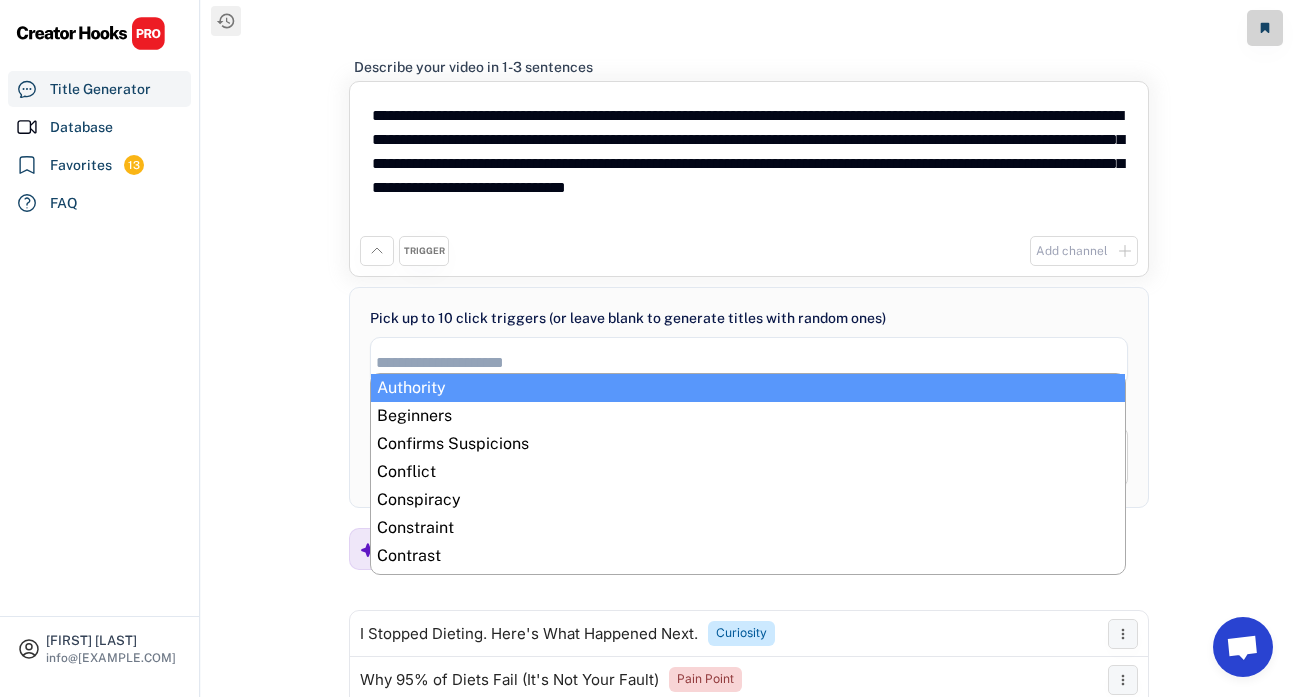 click at bounding box center [754, 362] 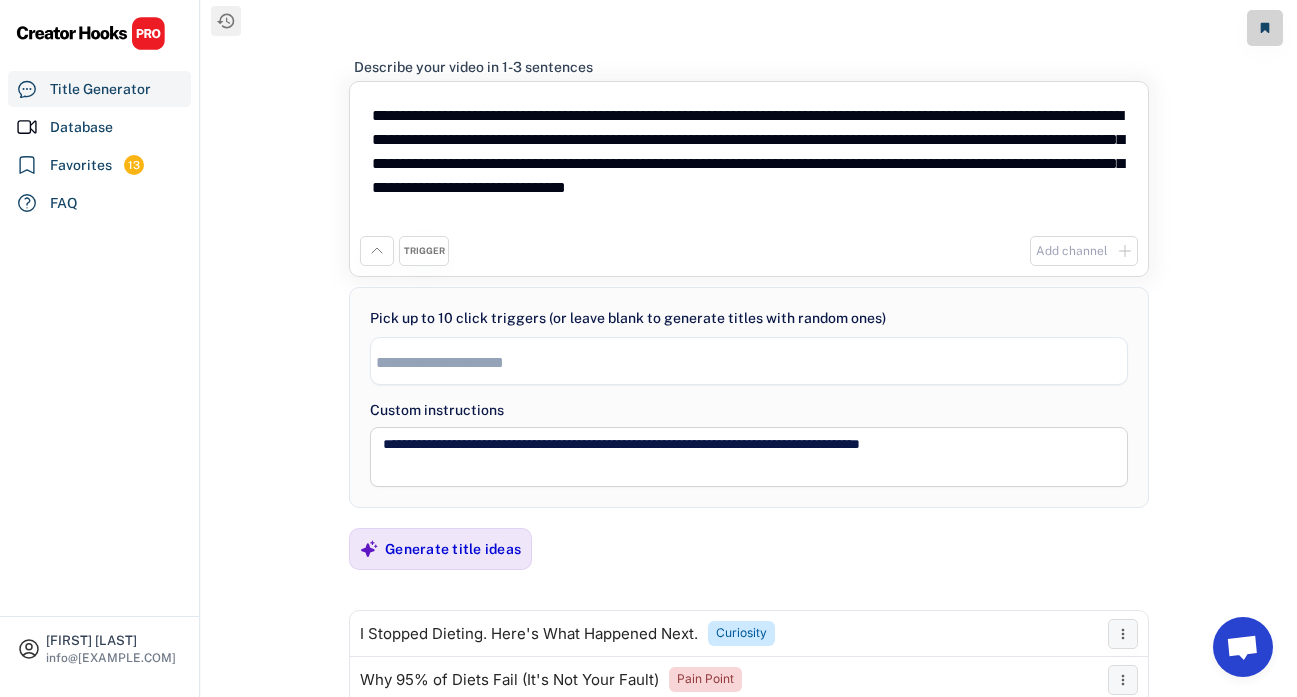 click at bounding box center [754, 362] 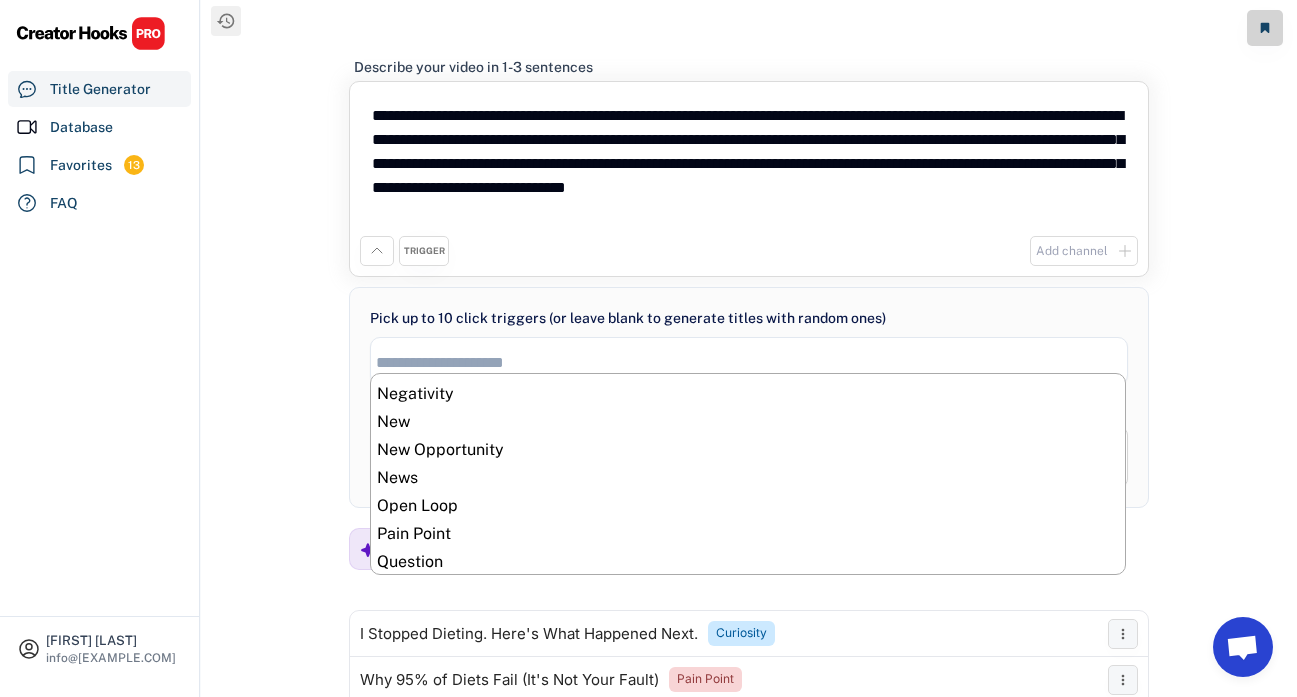 scroll, scrollTop: 603, scrollLeft: 0, axis: vertical 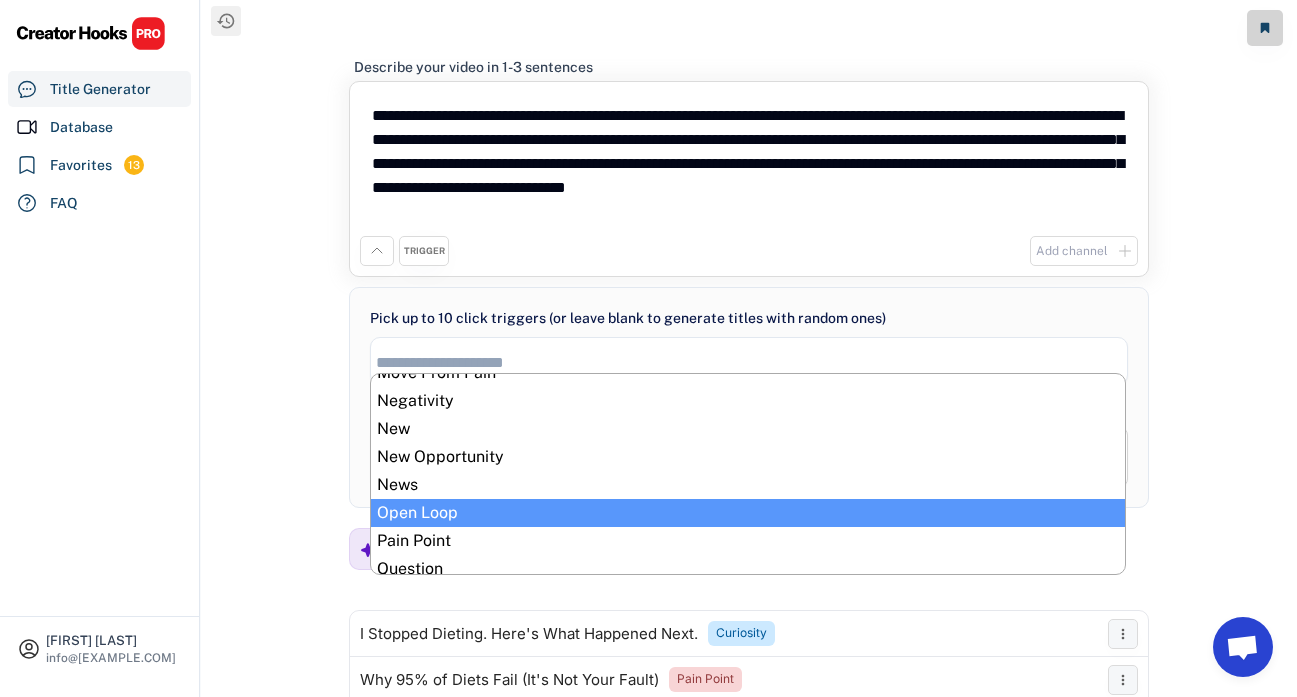 select on "**********" 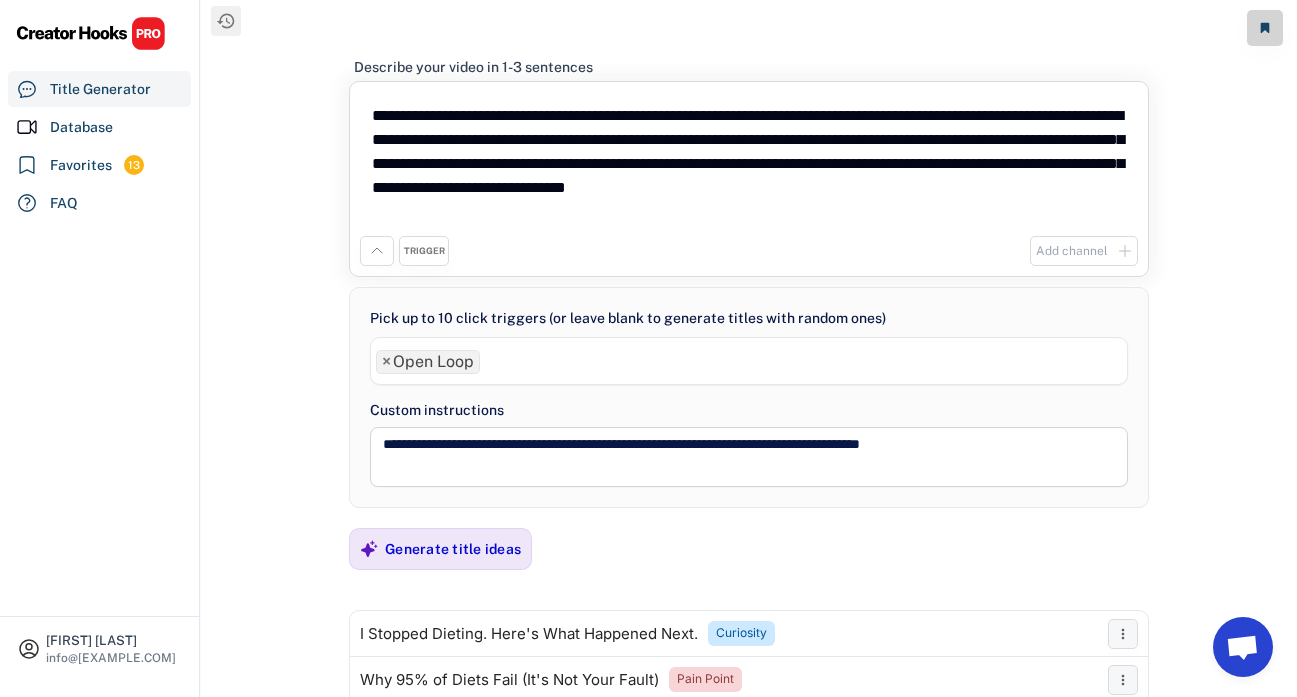 click on "× Open Loop" at bounding box center [749, 359] 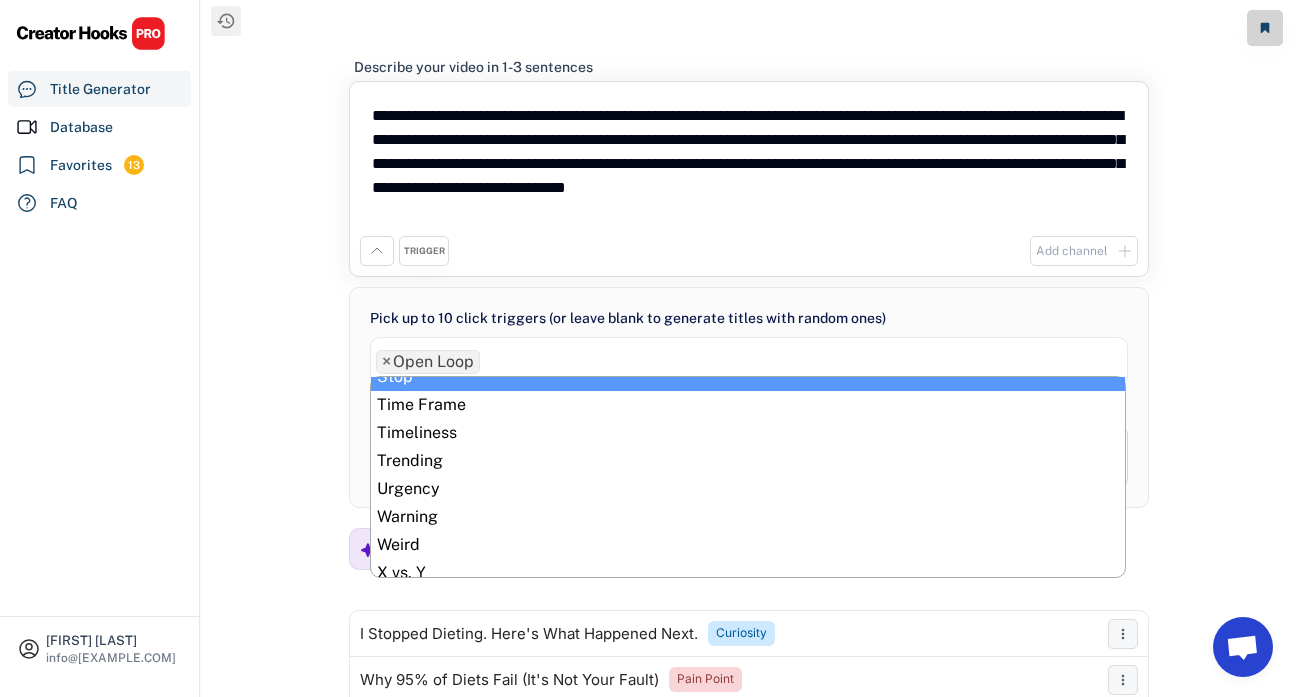 scroll, scrollTop: 1032, scrollLeft: 0, axis: vertical 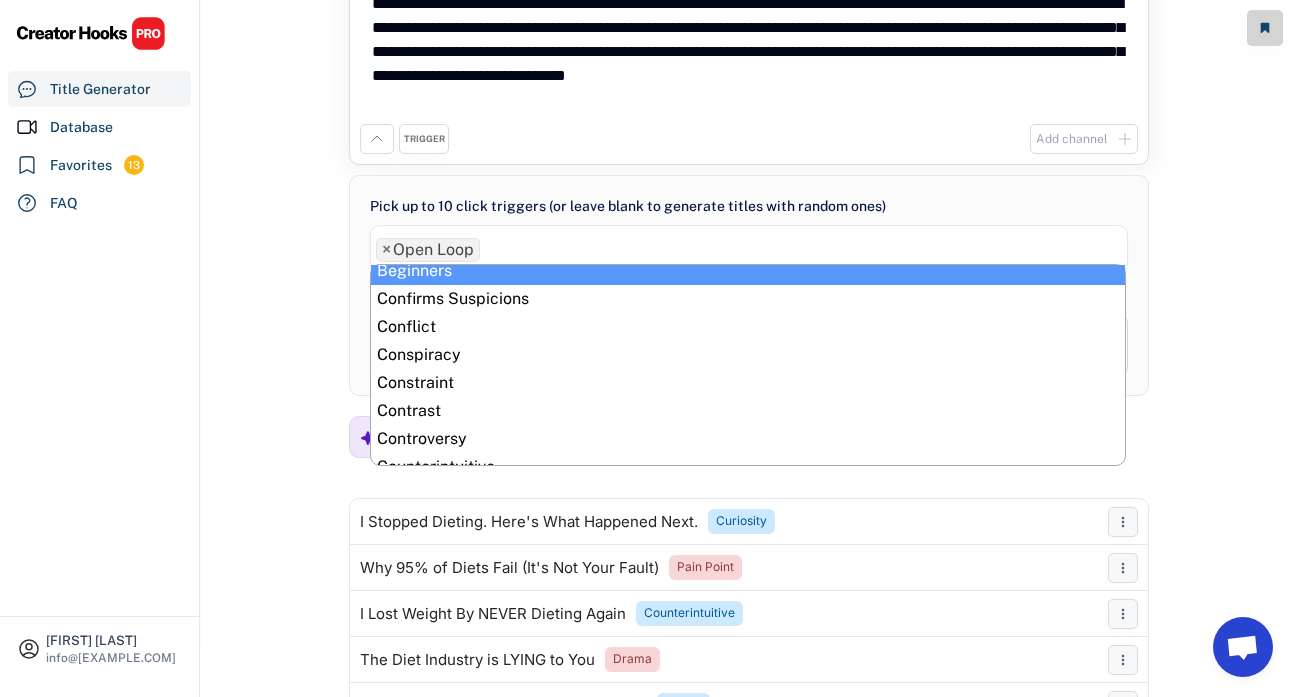 click on "**********" at bounding box center (749, 249) 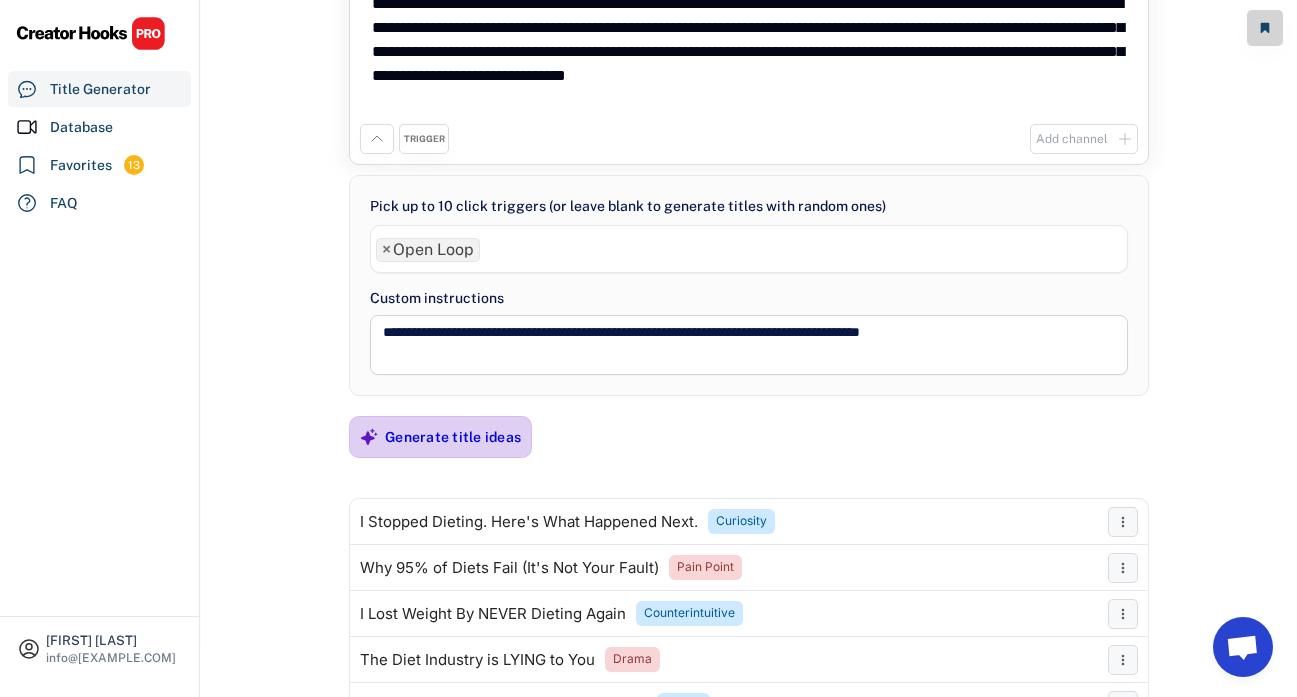 click on "Generate title ideas" at bounding box center (453, 437) 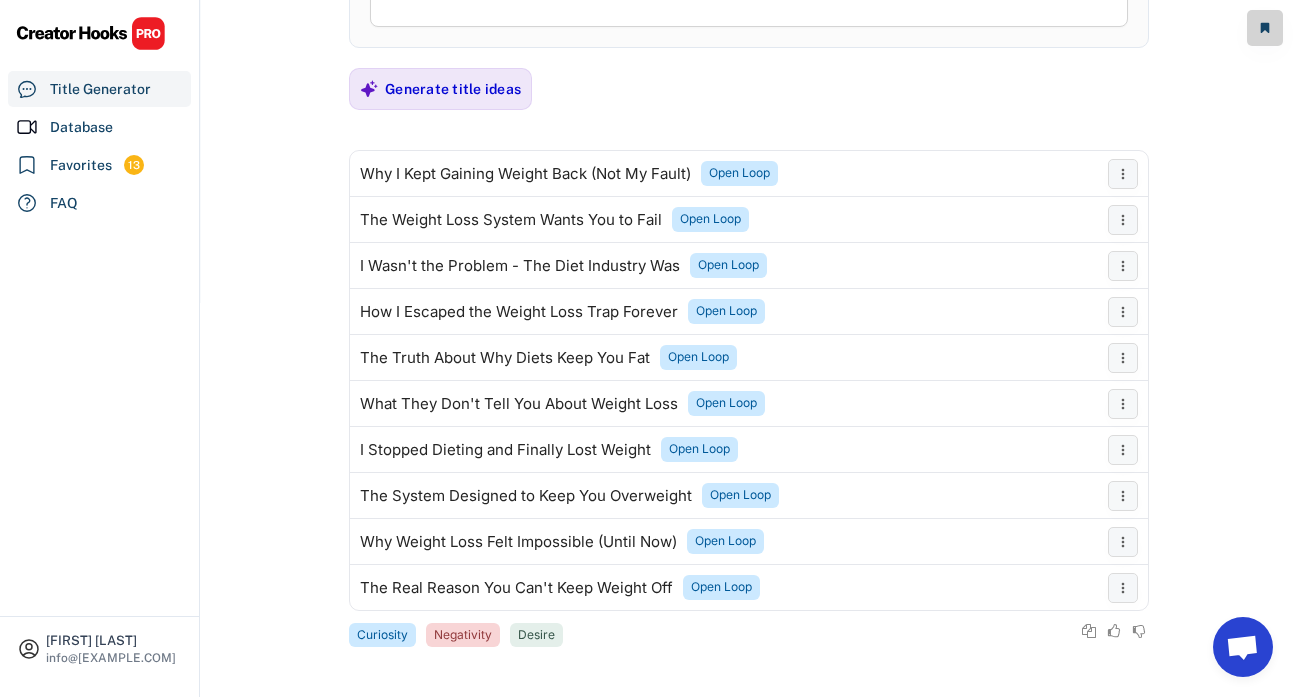 scroll, scrollTop: 466, scrollLeft: 0, axis: vertical 